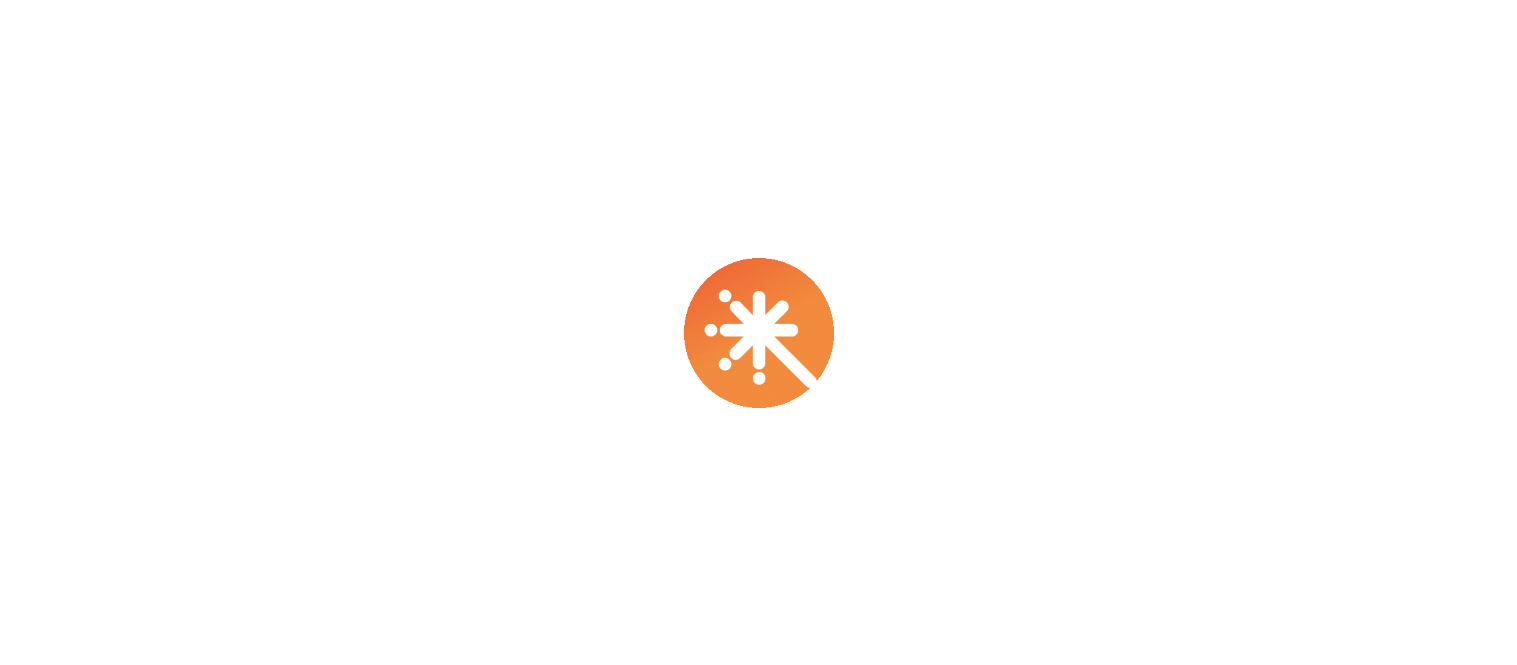 scroll, scrollTop: 0, scrollLeft: 0, axis: both 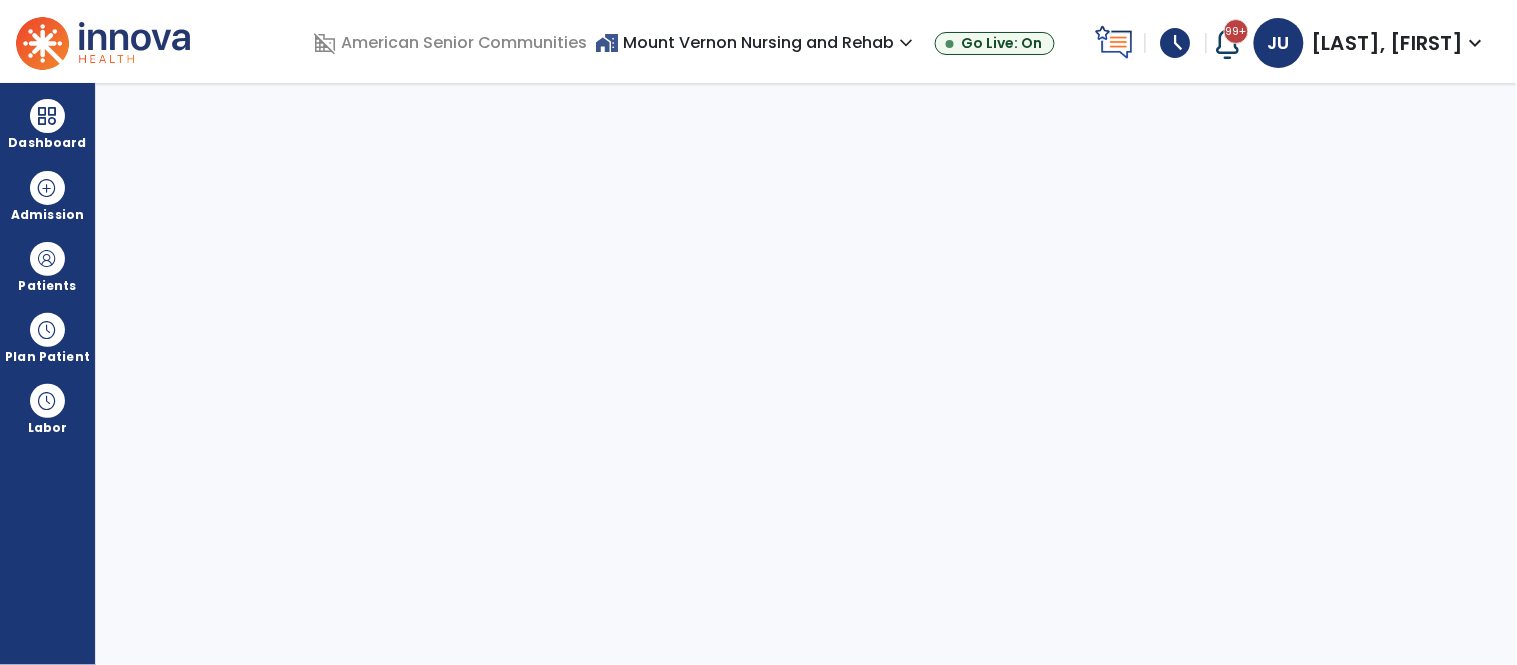 select on "****" 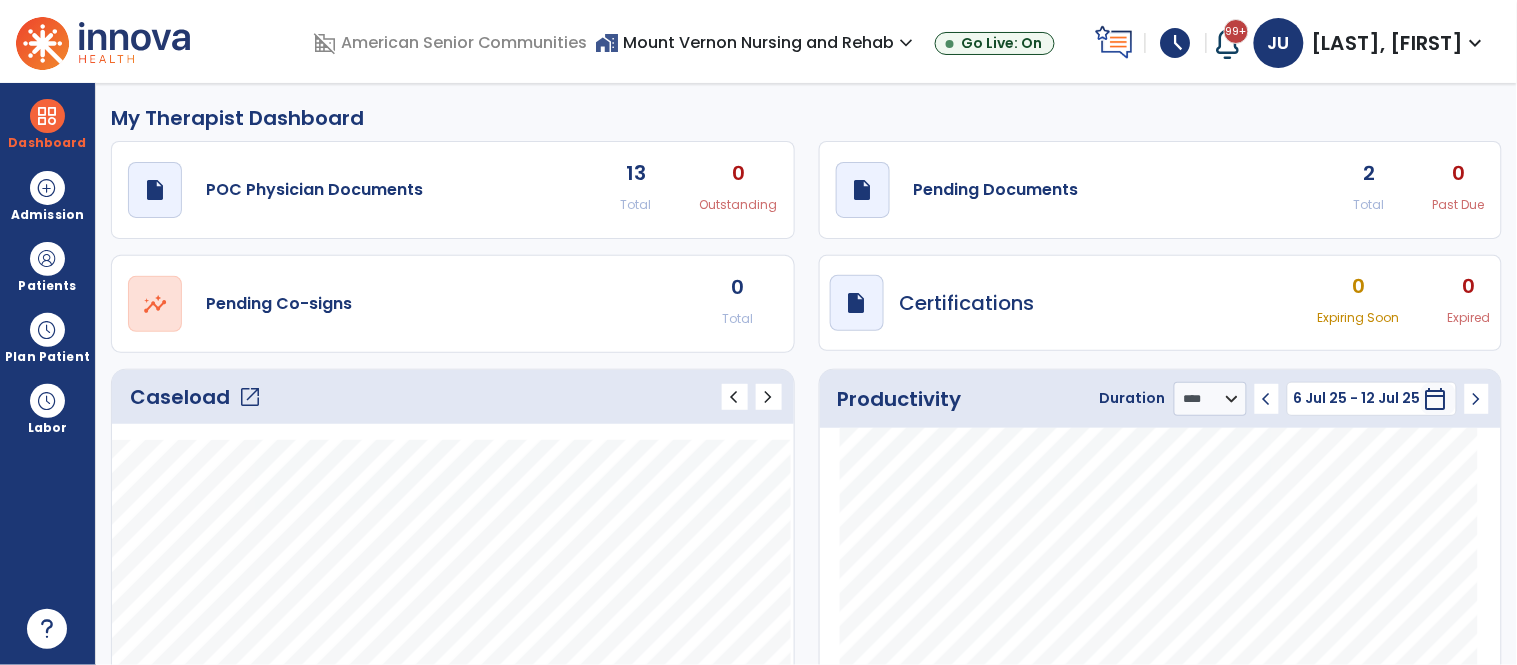 click on "schedule" at bounding box center (1176, 43) 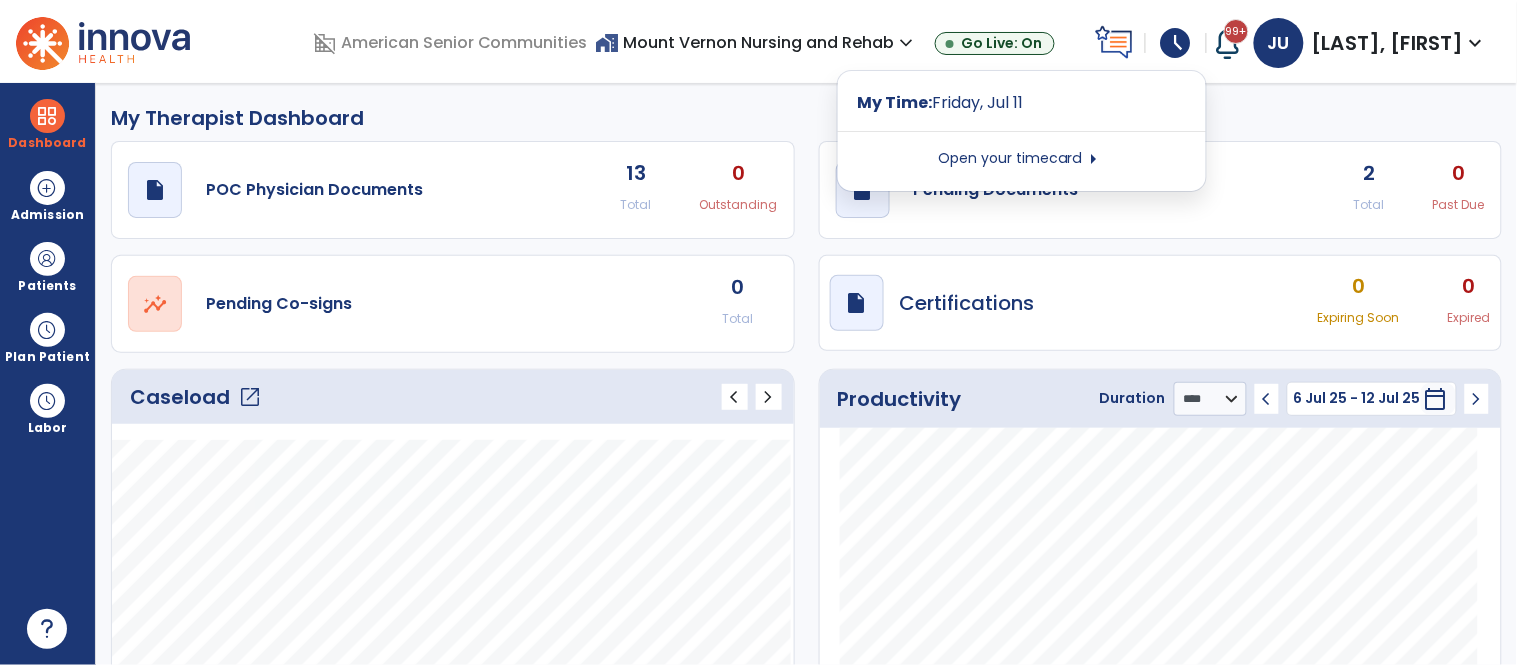 click on "Open your timecard  arrow_right" at bounding box center [1022, 159] 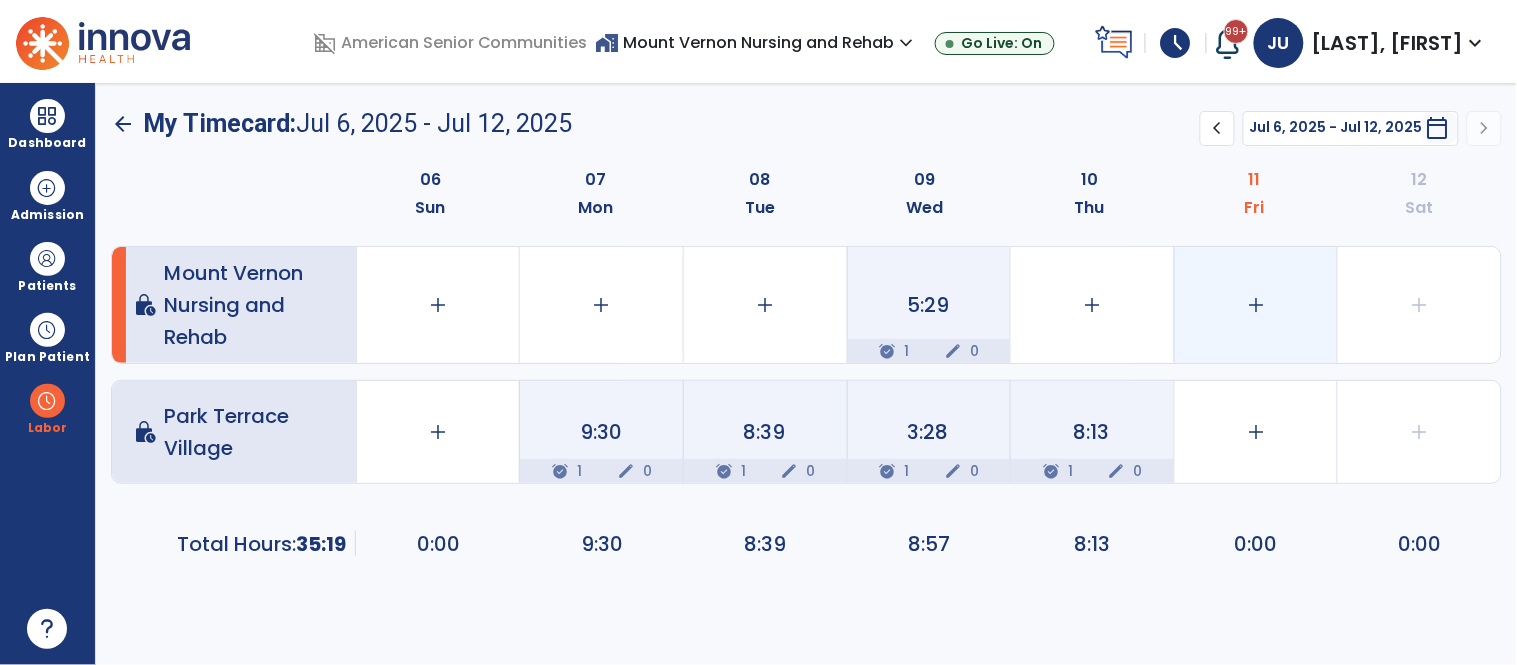 click on "add" 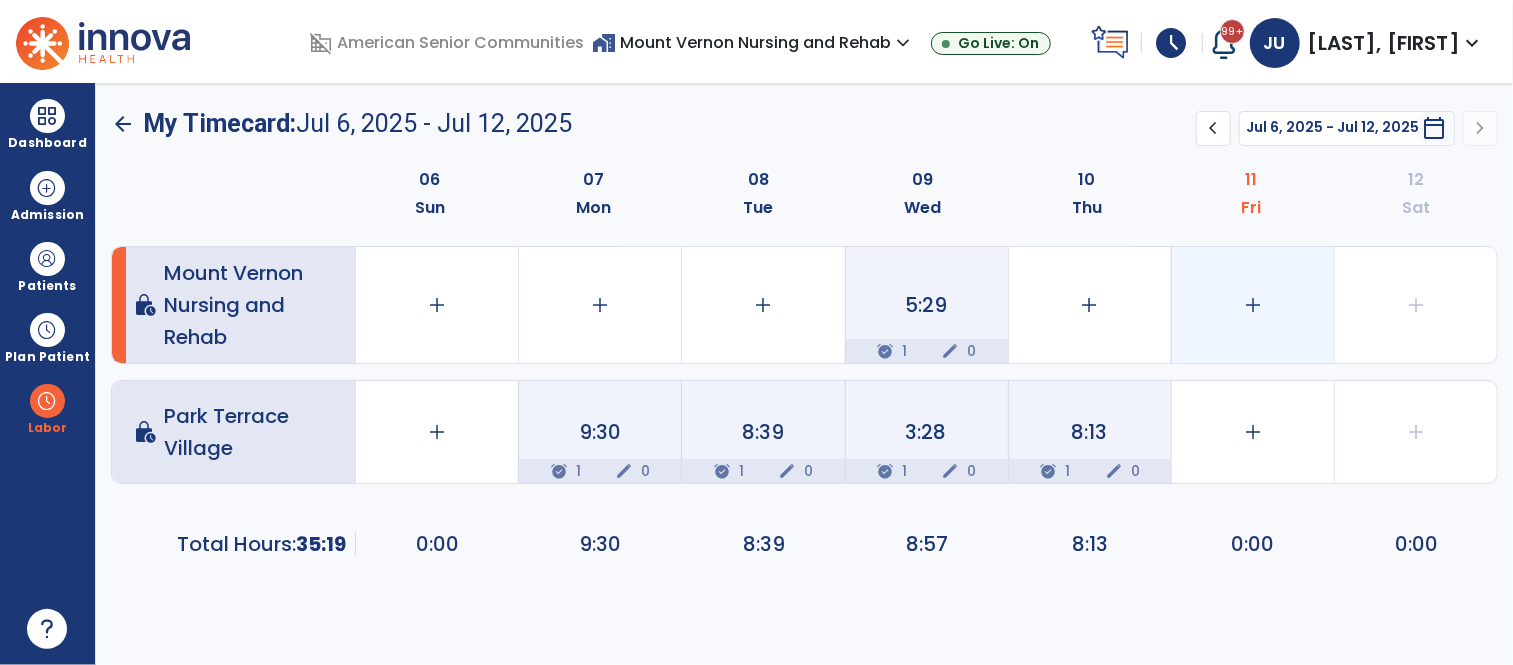 select on "**********" 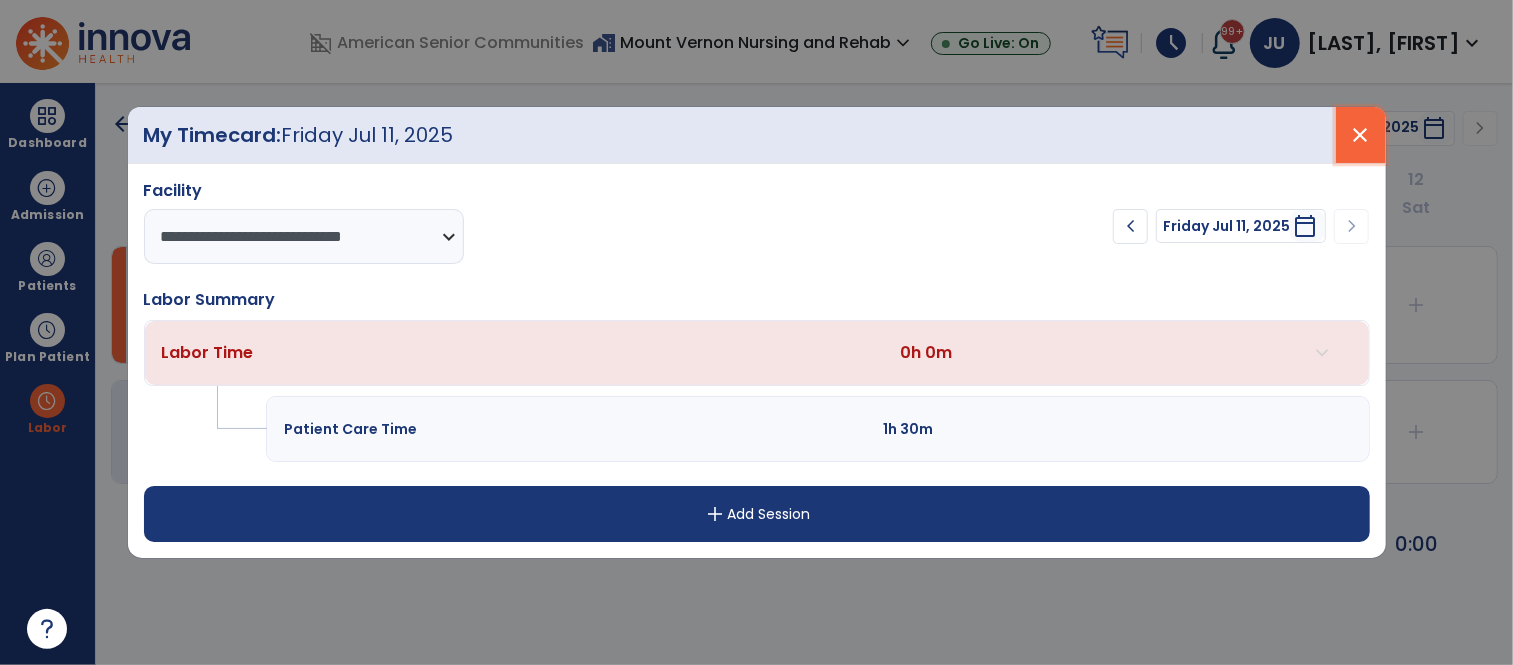 click on "close" at bounding box center [1361, 135] 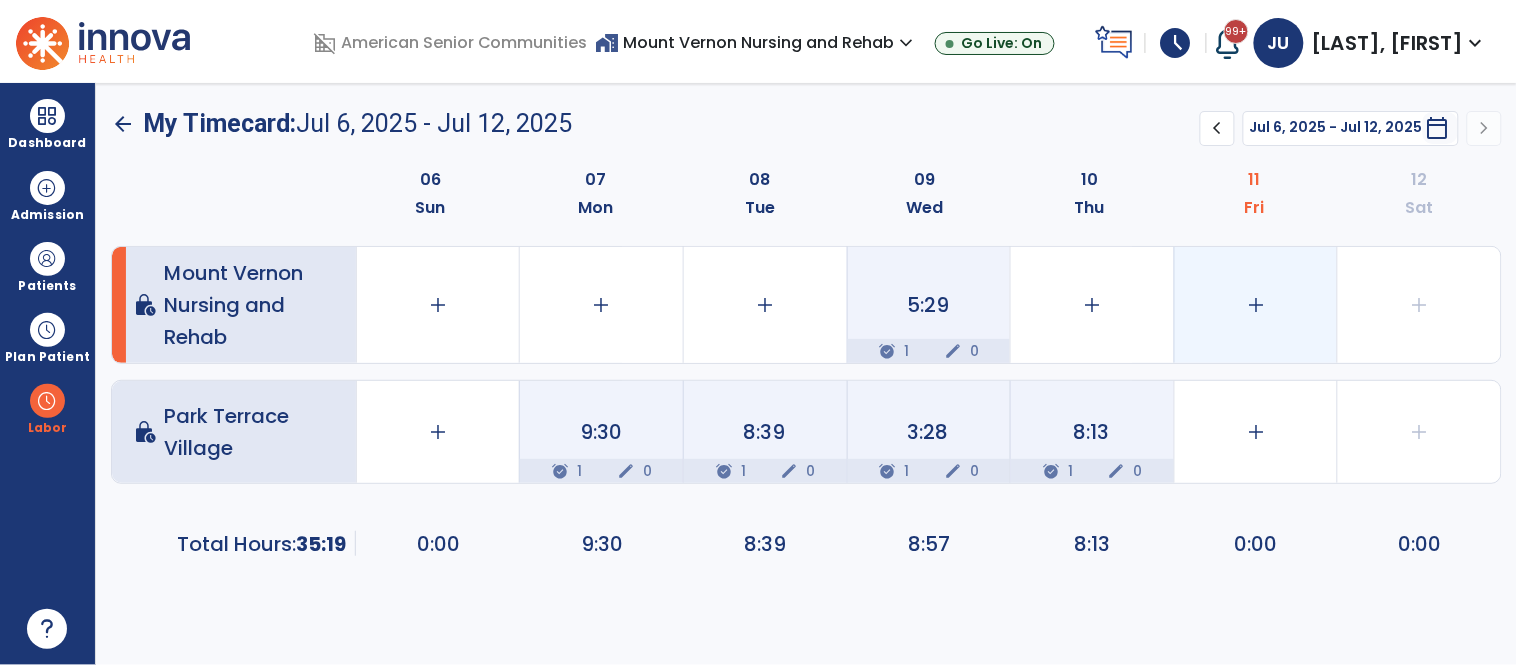click on "add" 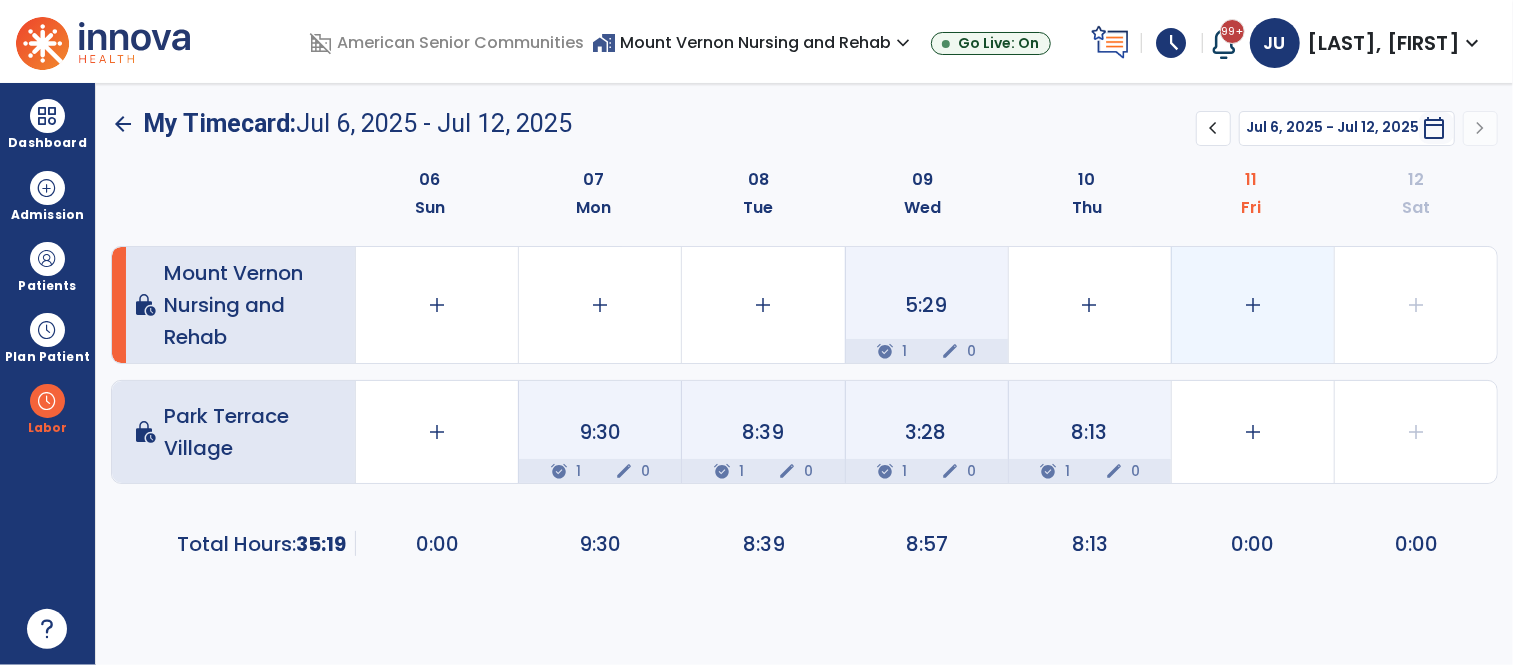 select on "**********" 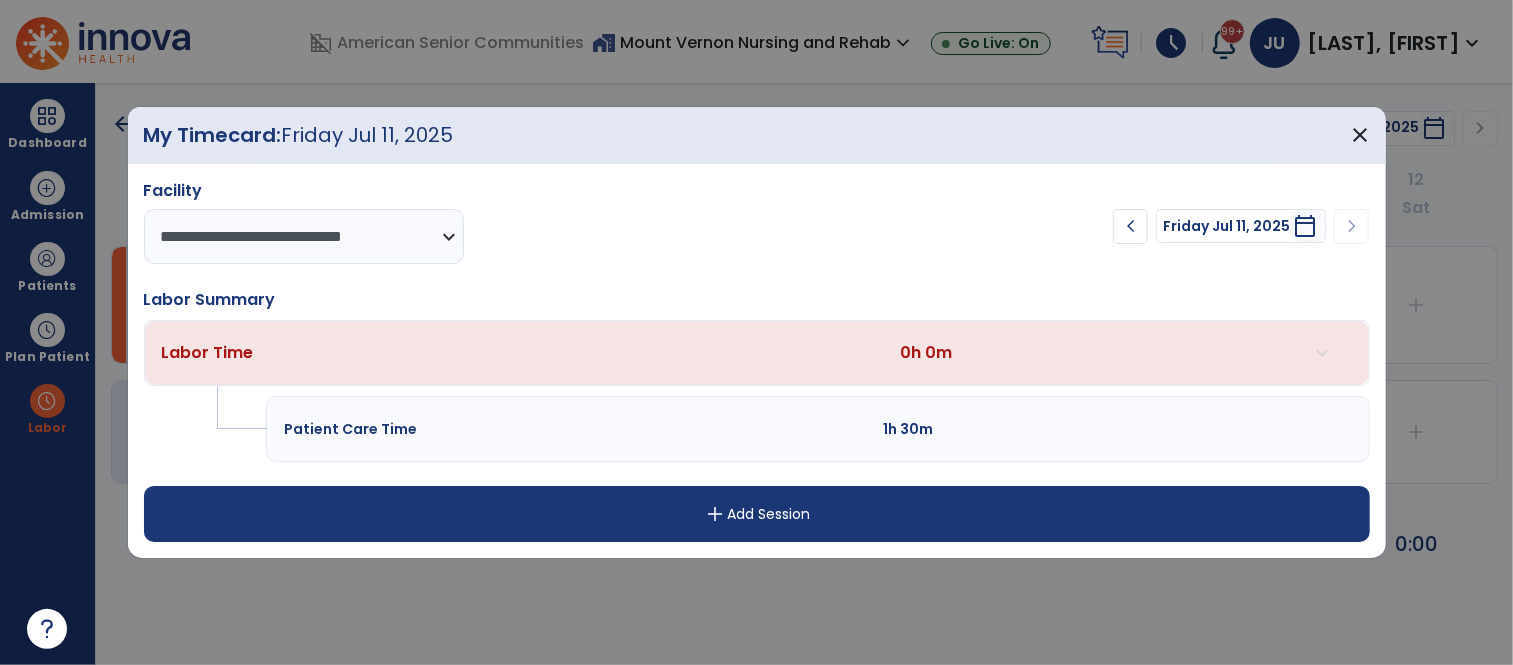 click on "add  Add Session" at bounding box center [757, 514] 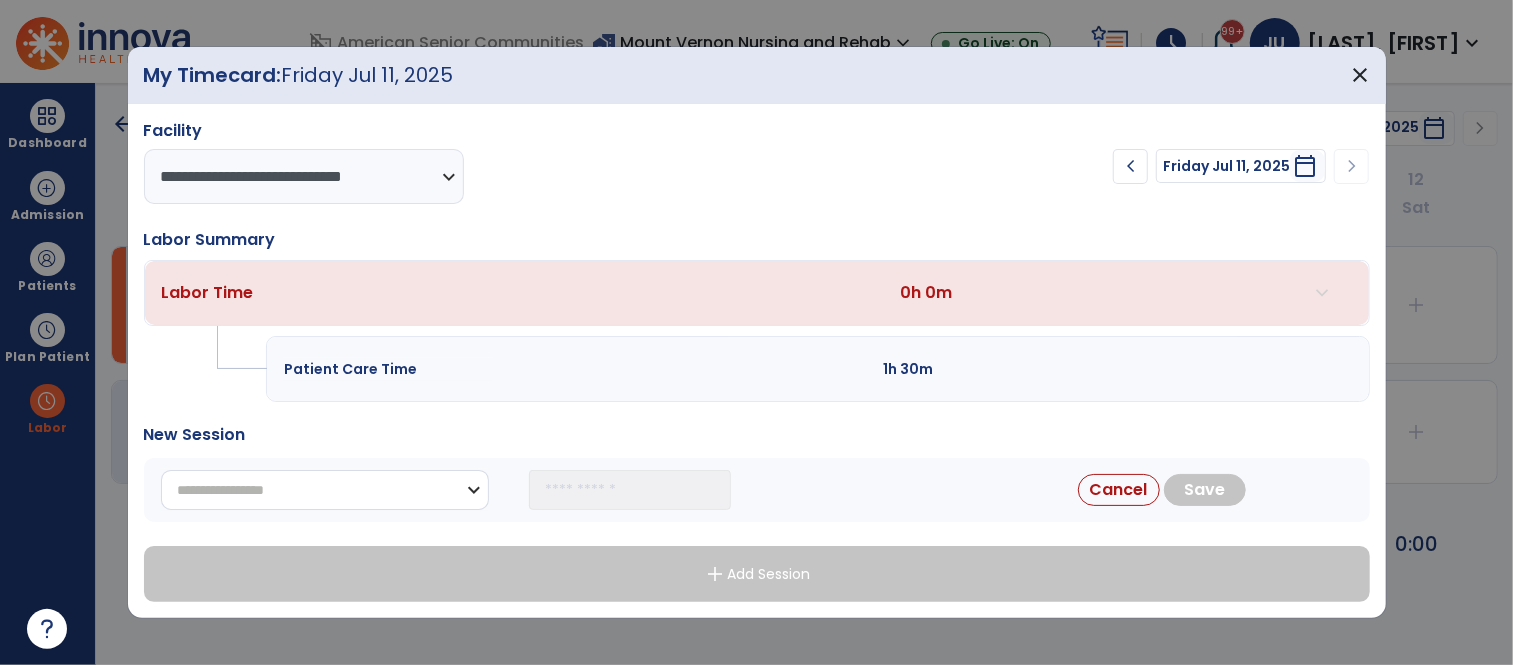 click on "**********" at bounding box center (325, 490) 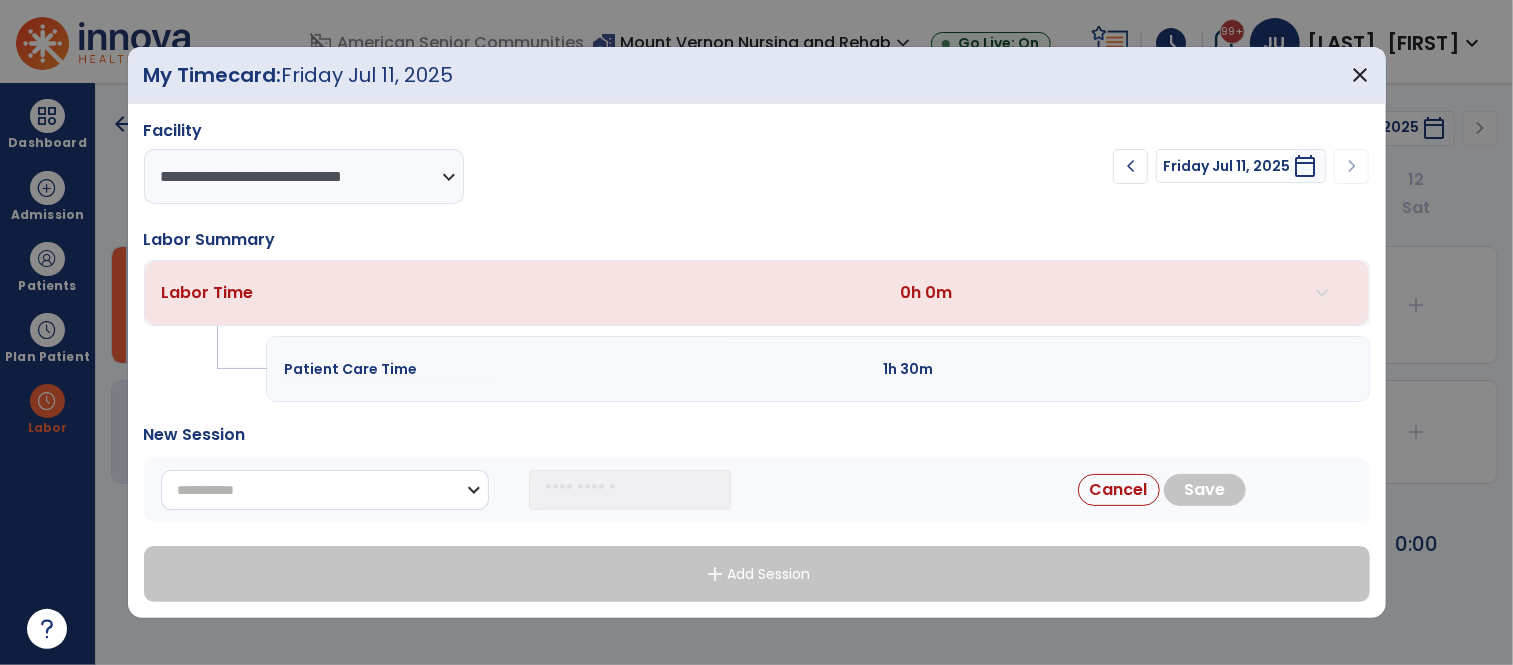 click on "**********" at bounding box center [325, 490] 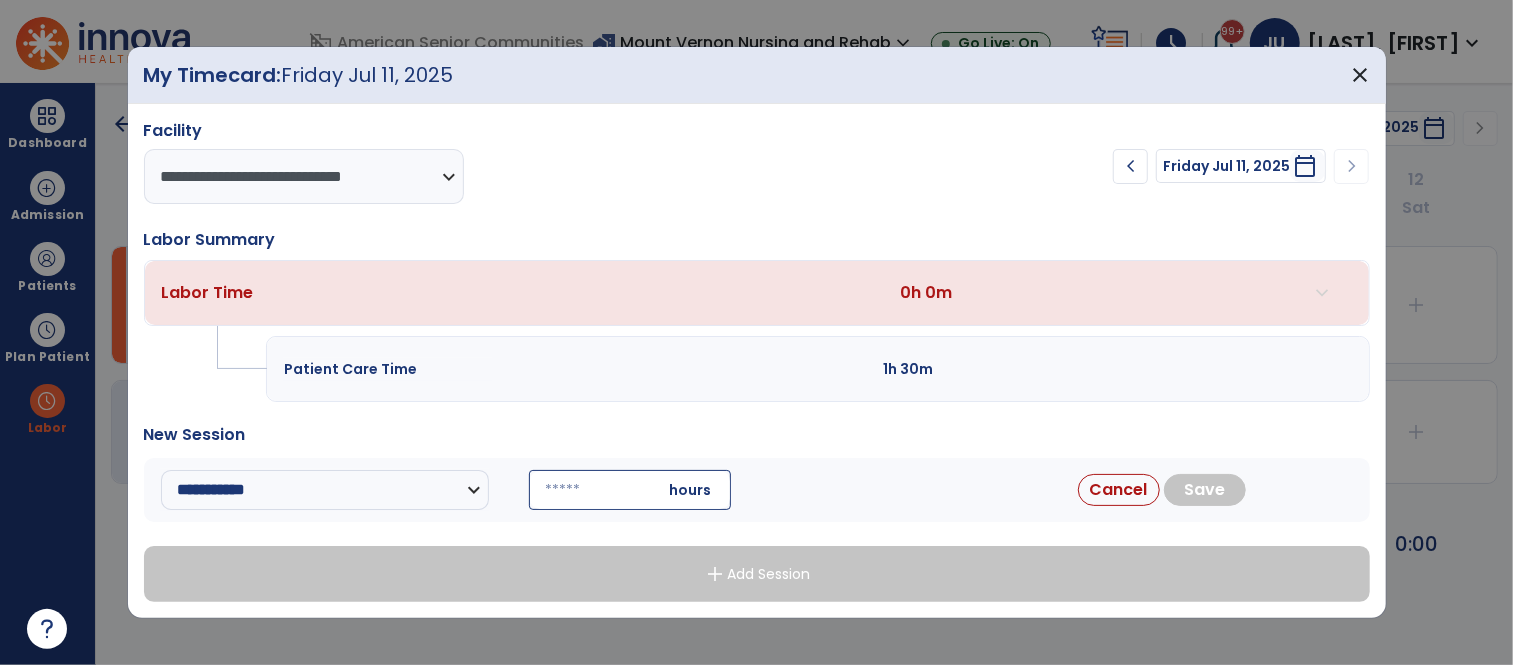 click at bounding box center [630, 490] 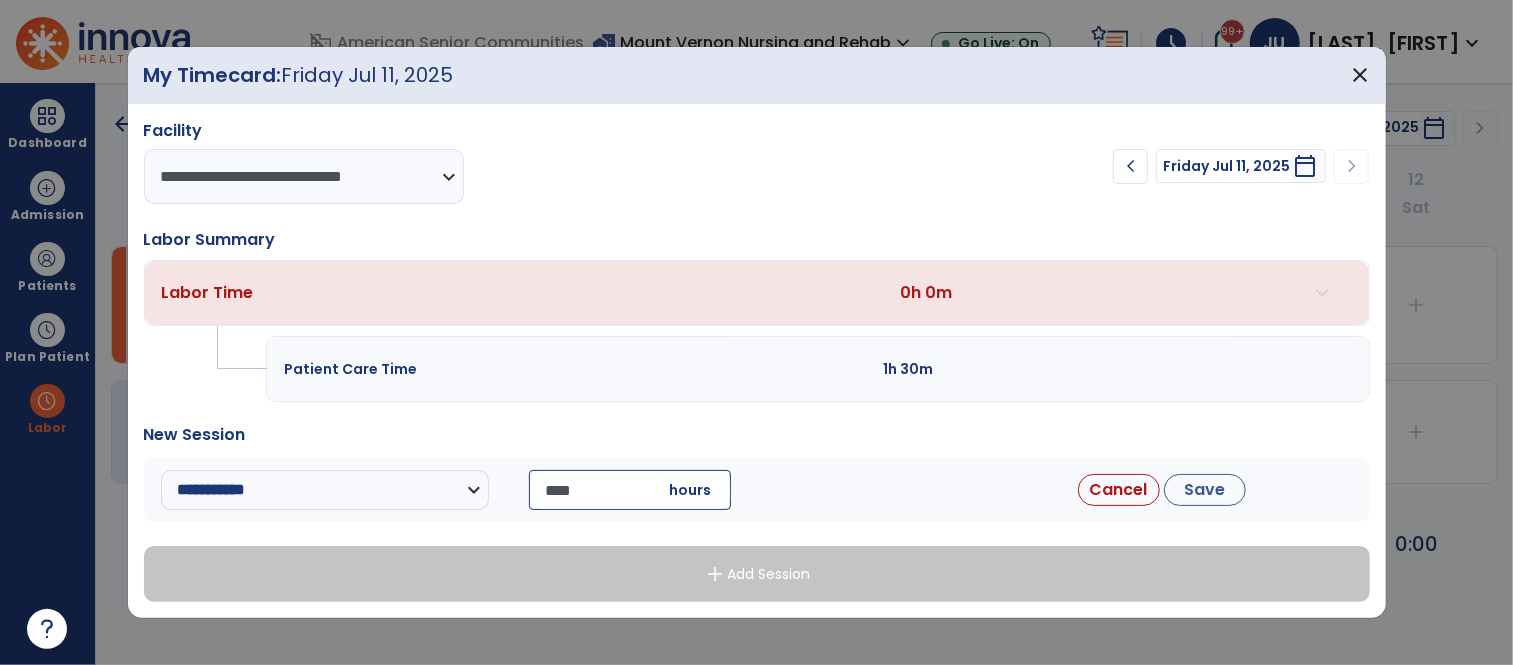 type on "*****" 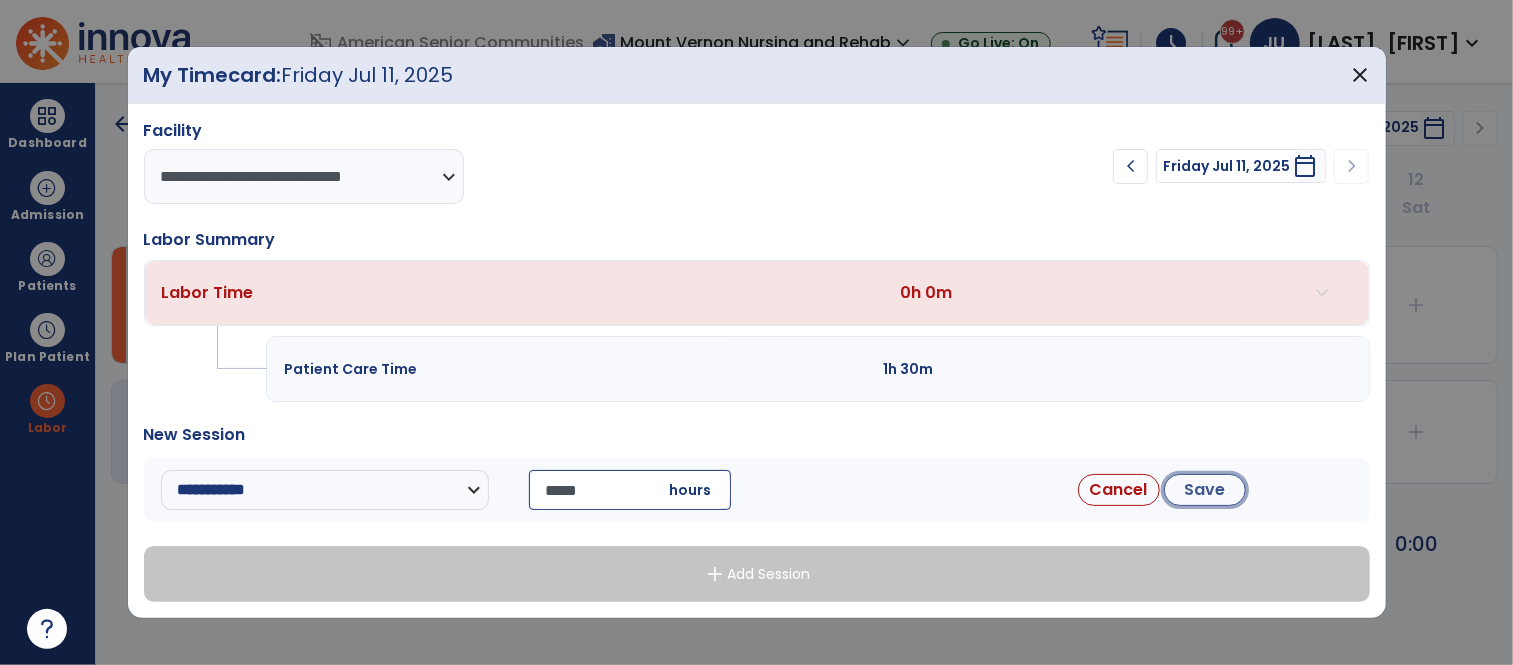 click on "Save" at bounding box center (1205, 490) 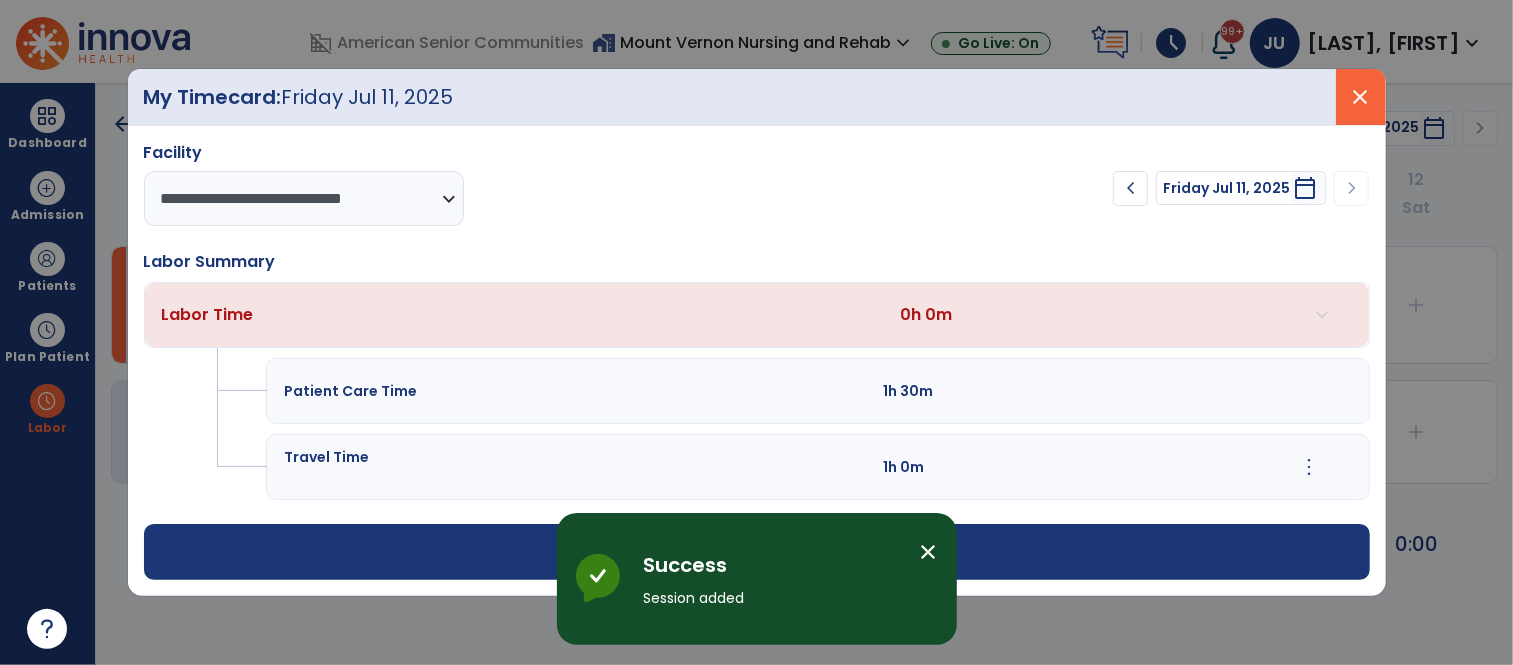 click on "close" at bounding box center (1361, 97) 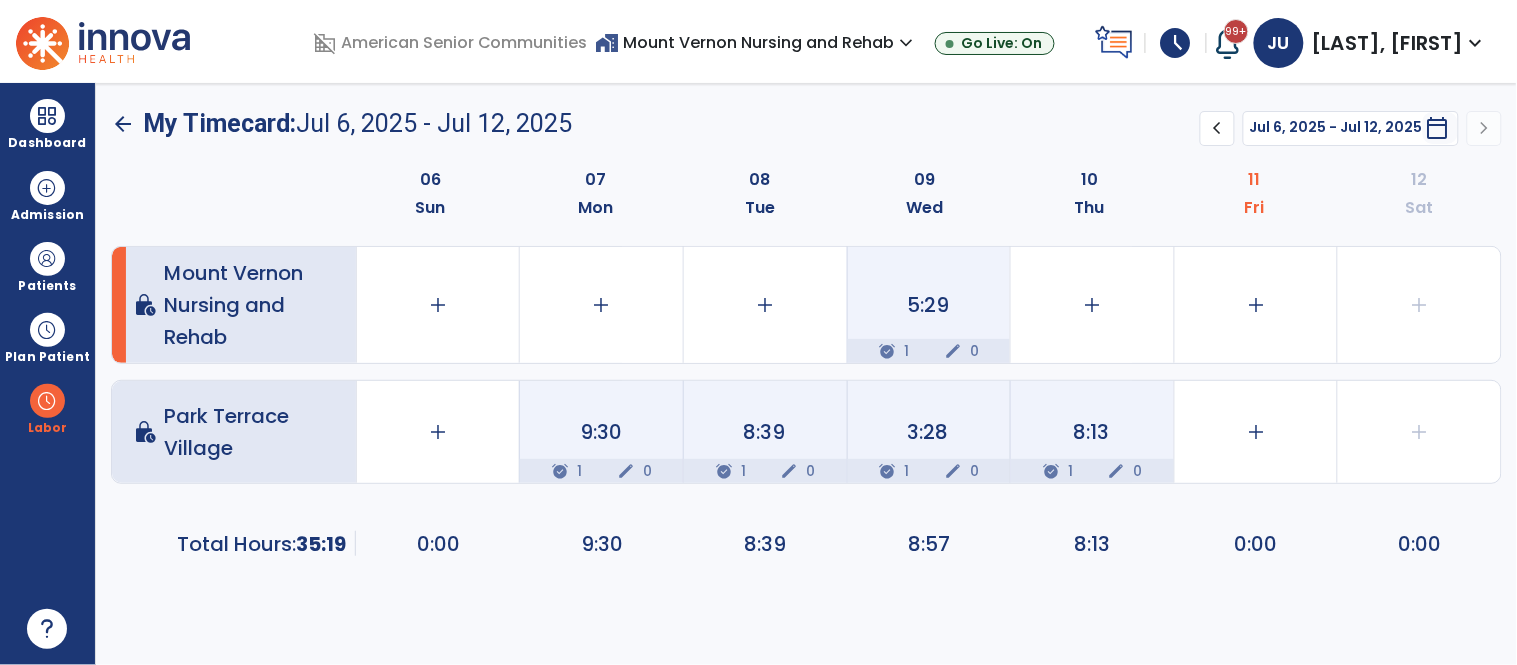 click on "home_work   Mount Vernon Nursing and Rehab   expand_more" at bounding box center (757, 42) 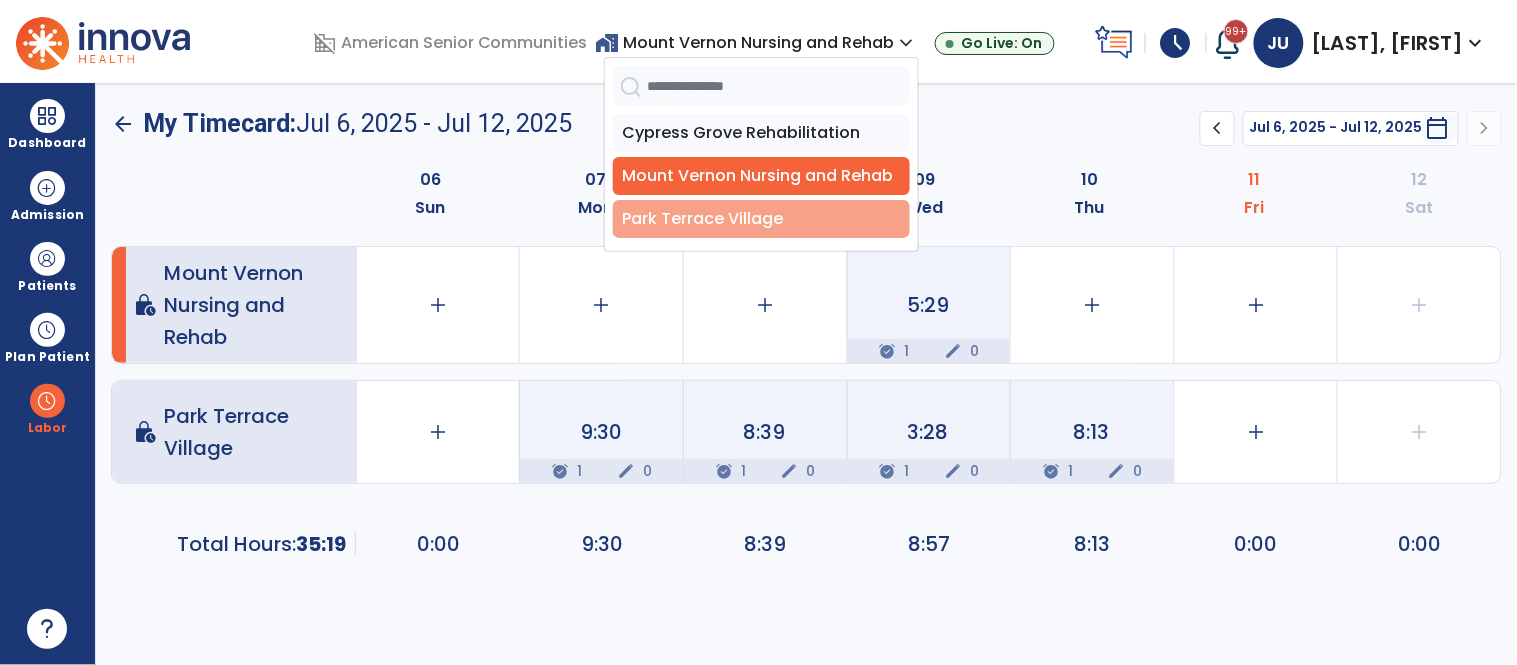 click on "Park Terrace Village" at bounding box center (761, 219) 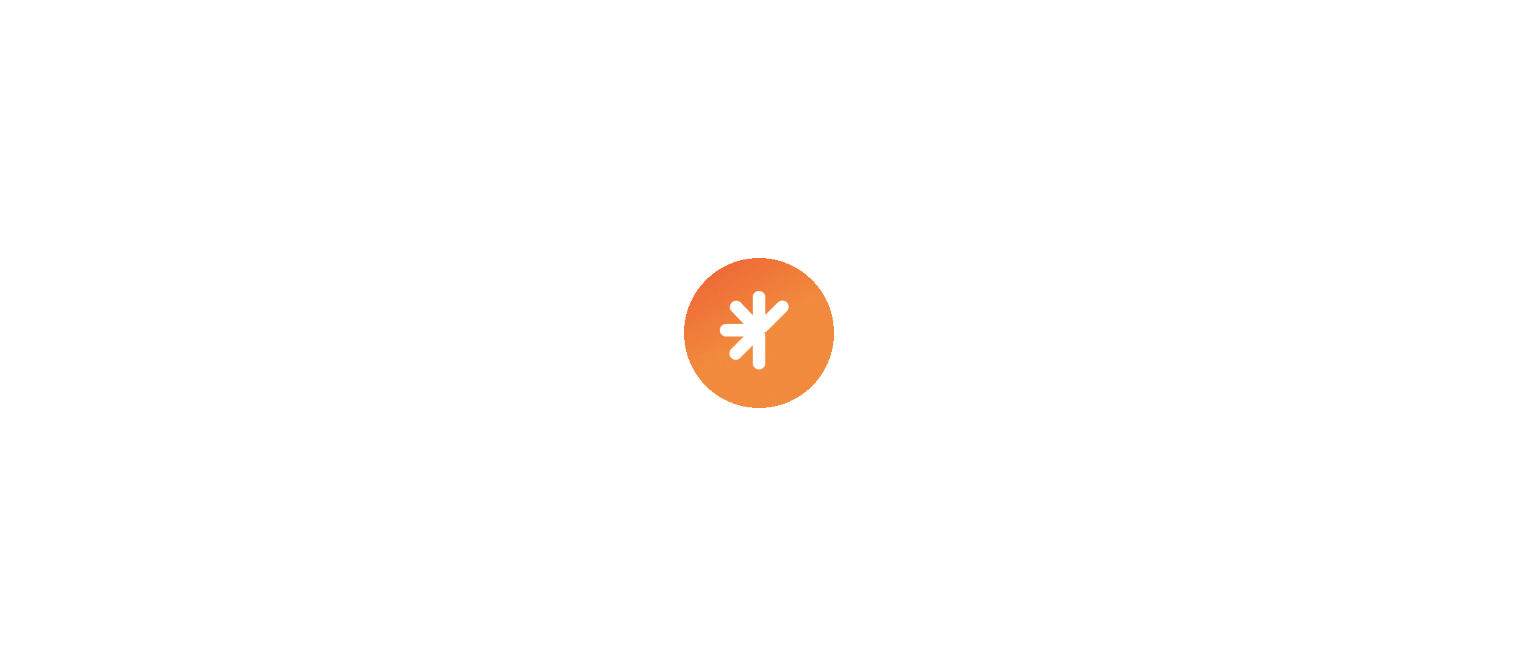 scroll, scrollTop: 0, scrollLeft: 0, axis: both 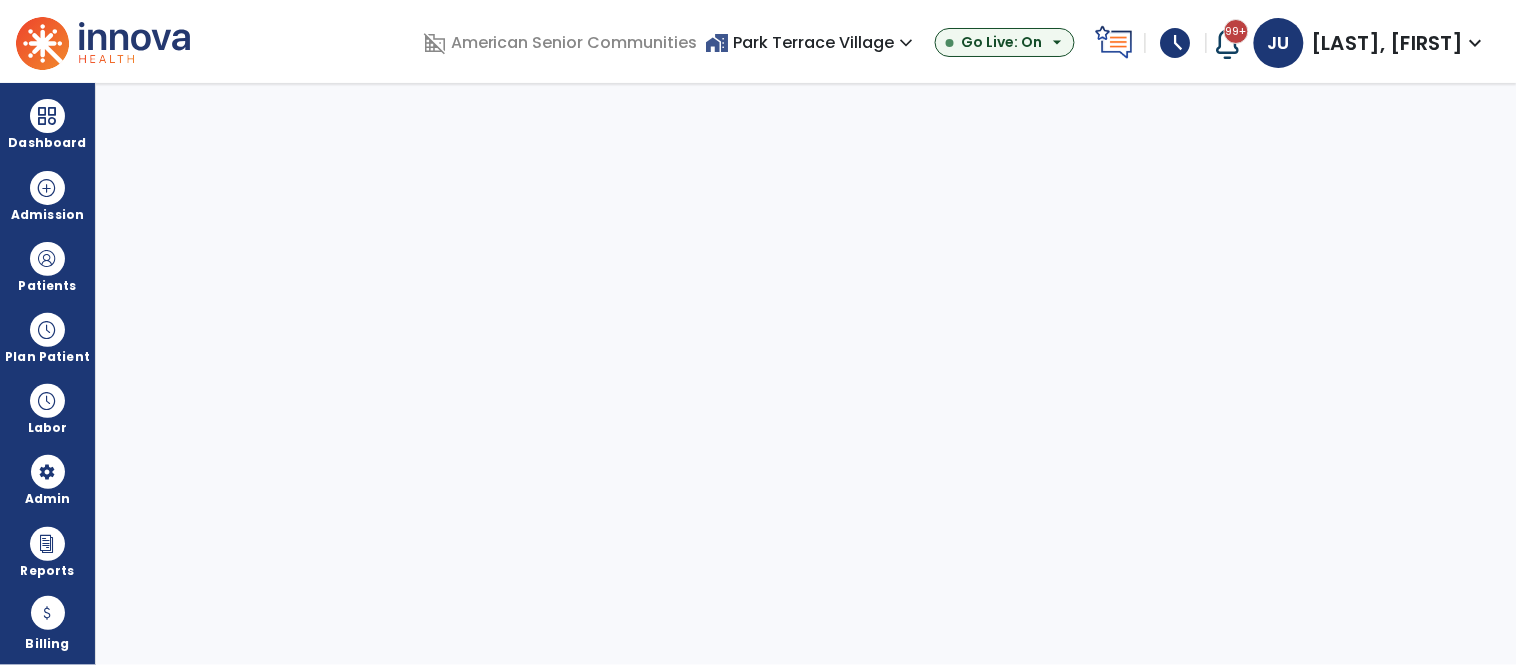 select on "***" 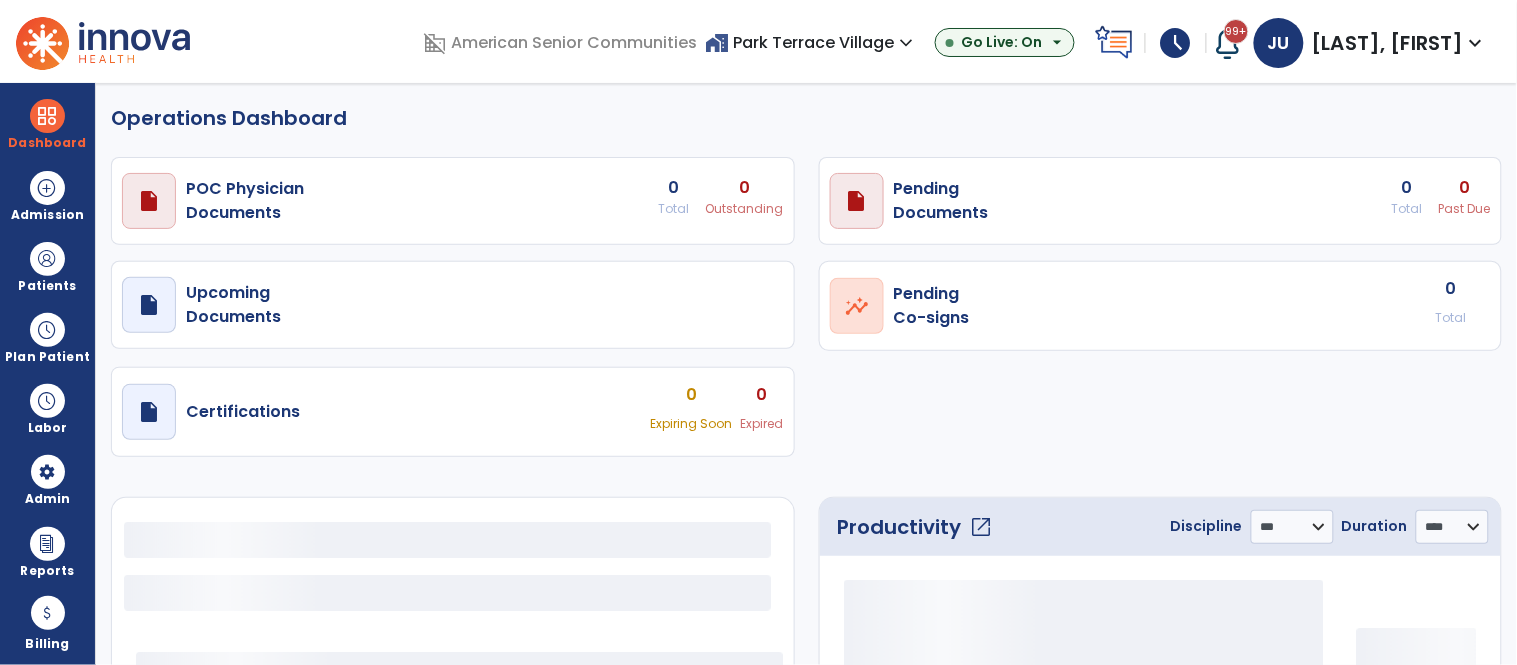 select on "***" 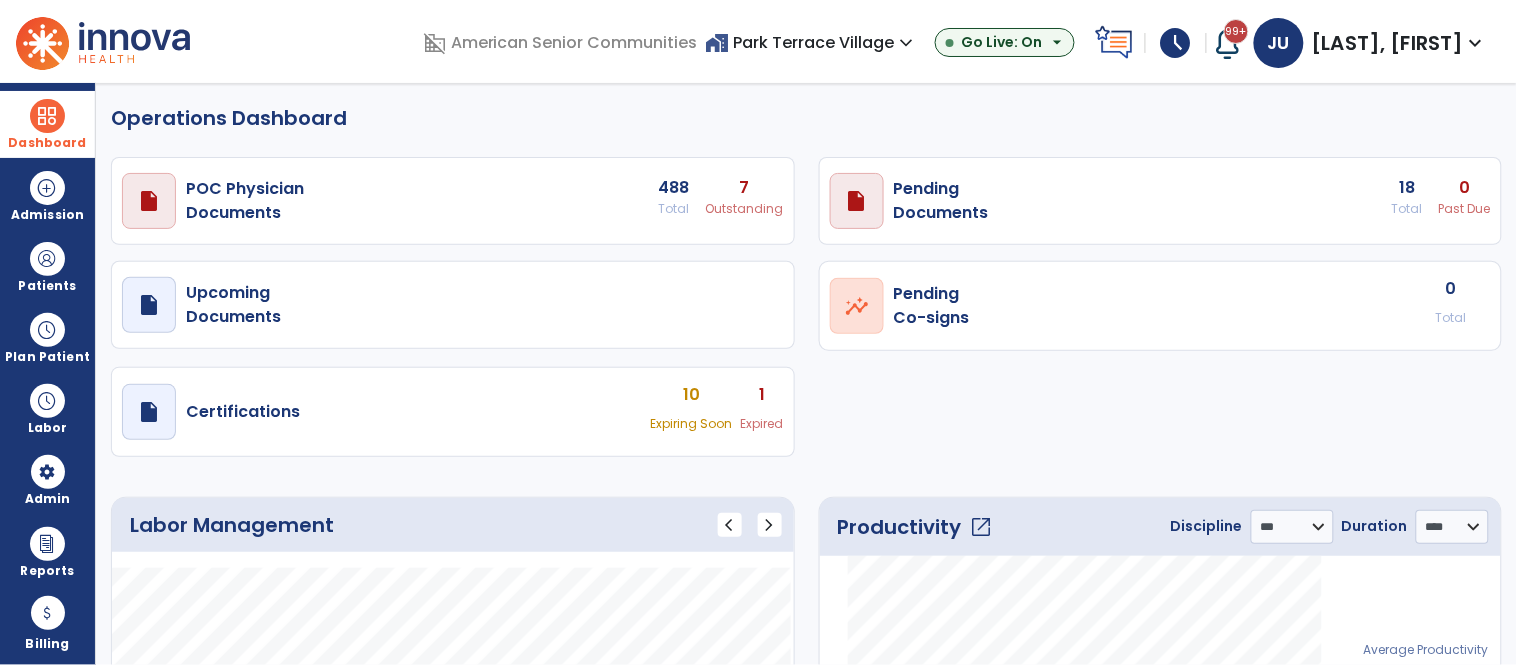 click at bounding box center [47, 116] 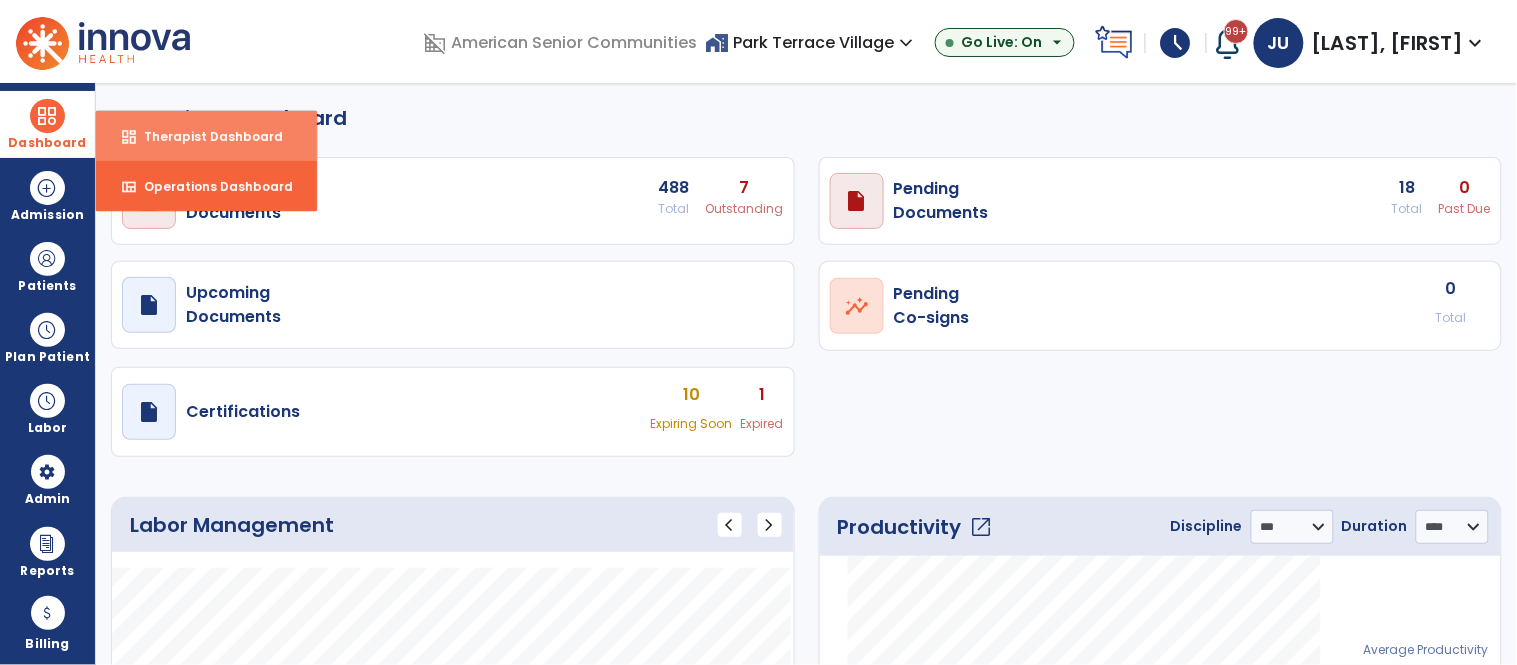 click on "Therapist Dashboard" at bounding box center (205, 136) 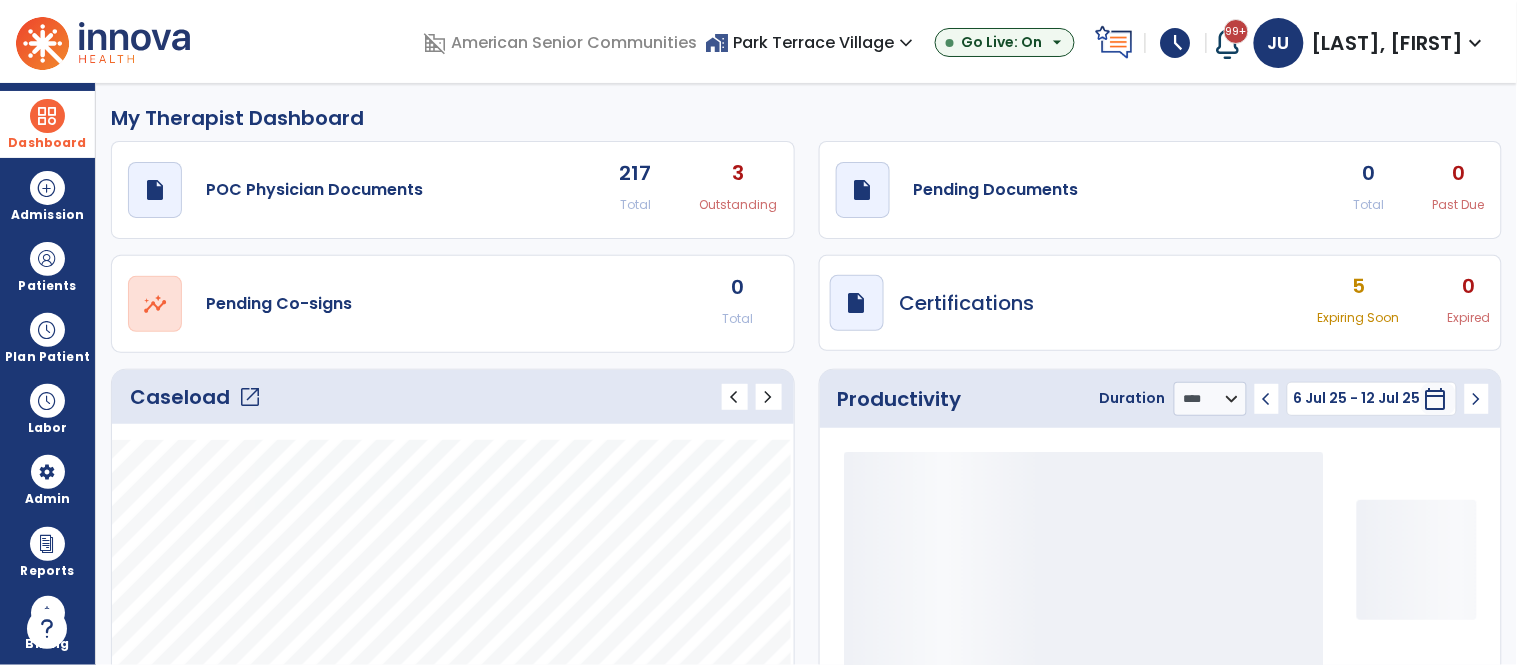 click on "open_in_new" 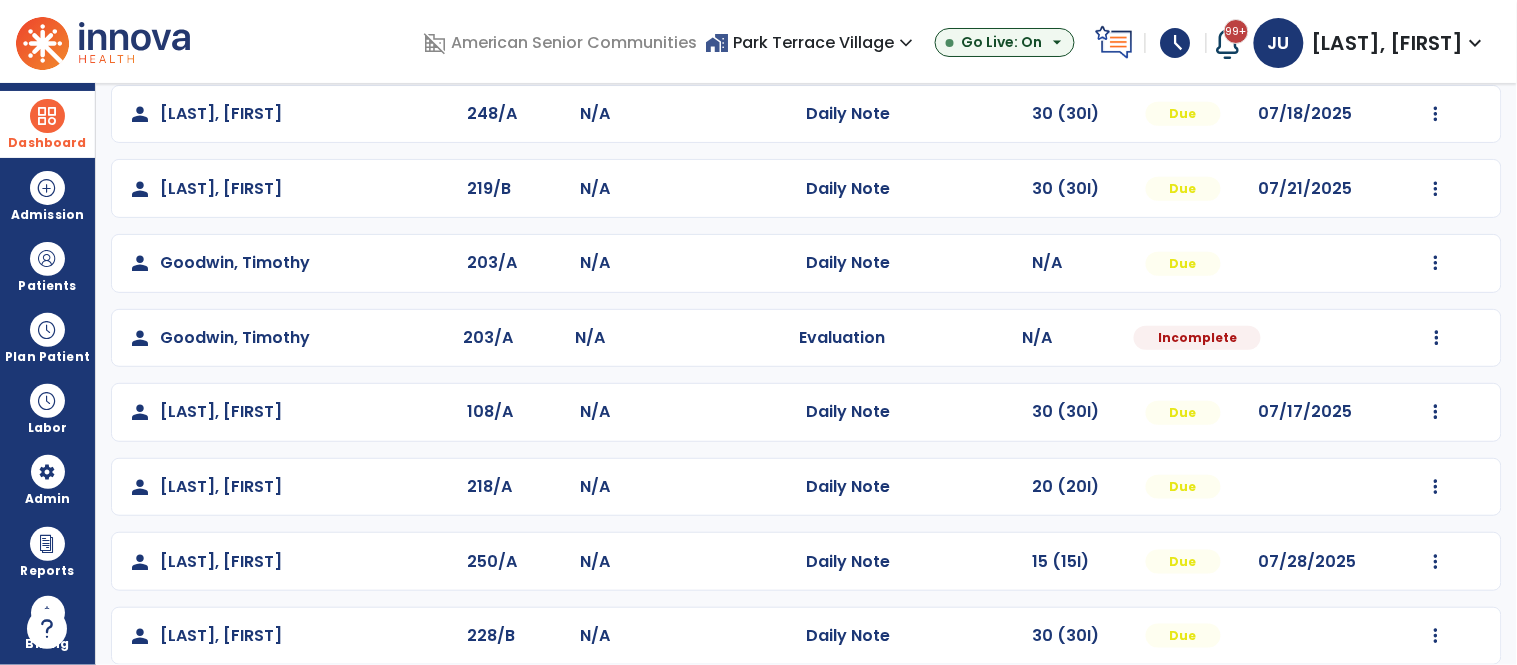 scroll, scrollTop: 345, scrollLeft: 0, axis: vertical 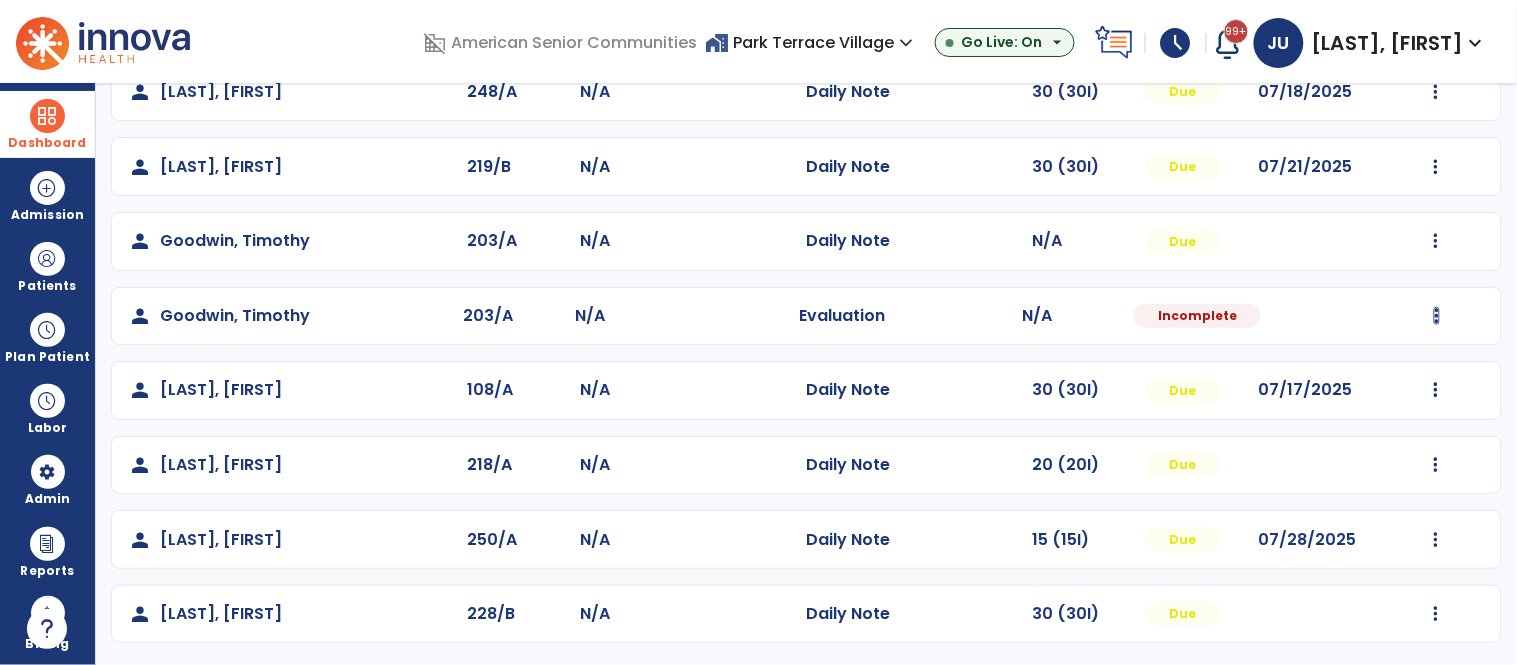 click at bounding box center (1436, -57) 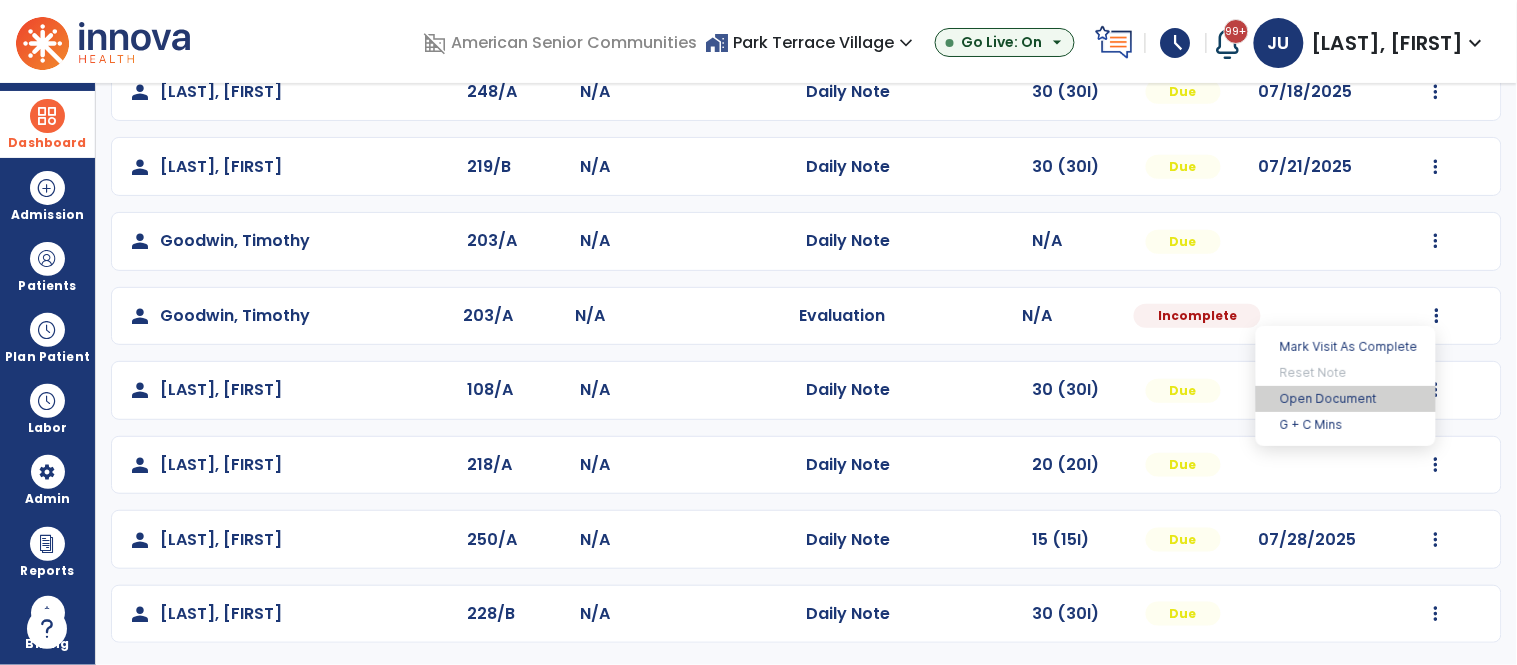 click on "Open Document" at bounding box center [1346, 399] 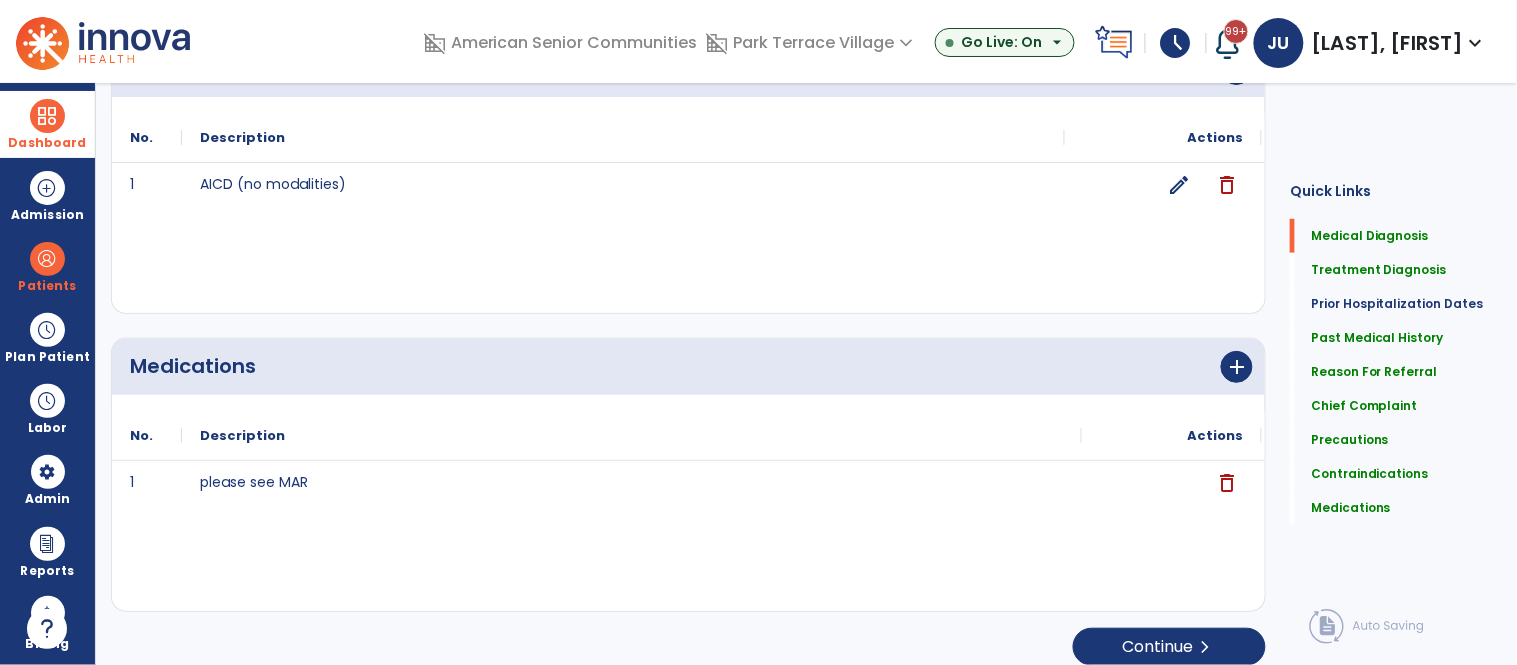 scroll, scrollTop: 0, scrollLeft: 0, axis: both 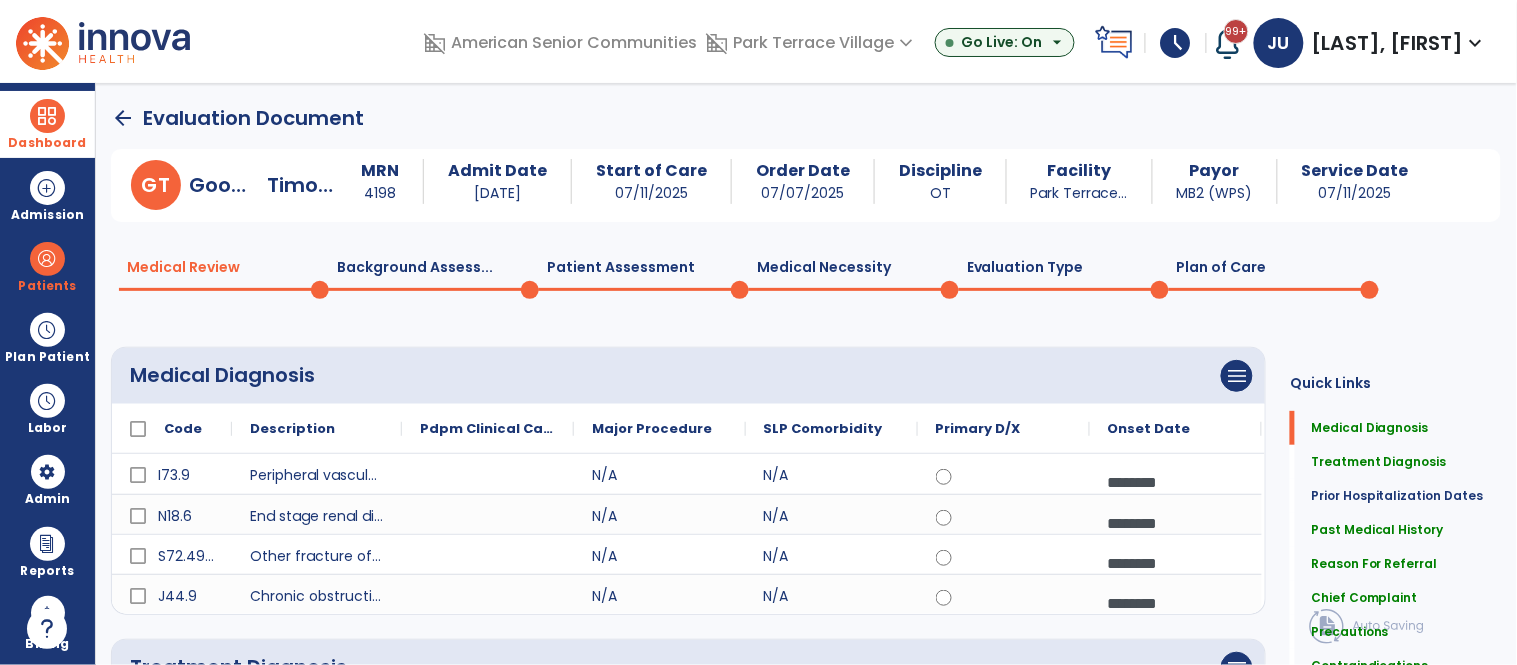 click on "Plan of Care  0" 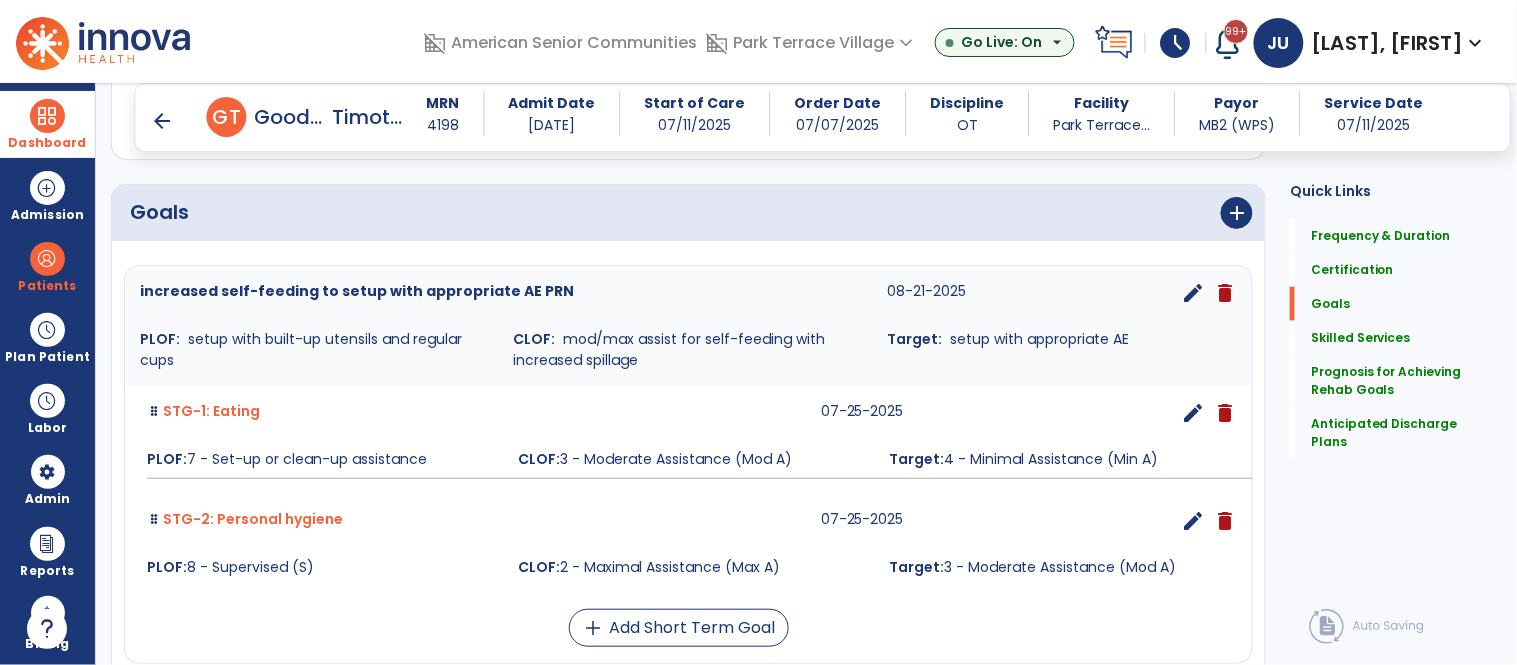 scroll, scrollTop: 425, scrollLeft: 0, axis: vertical 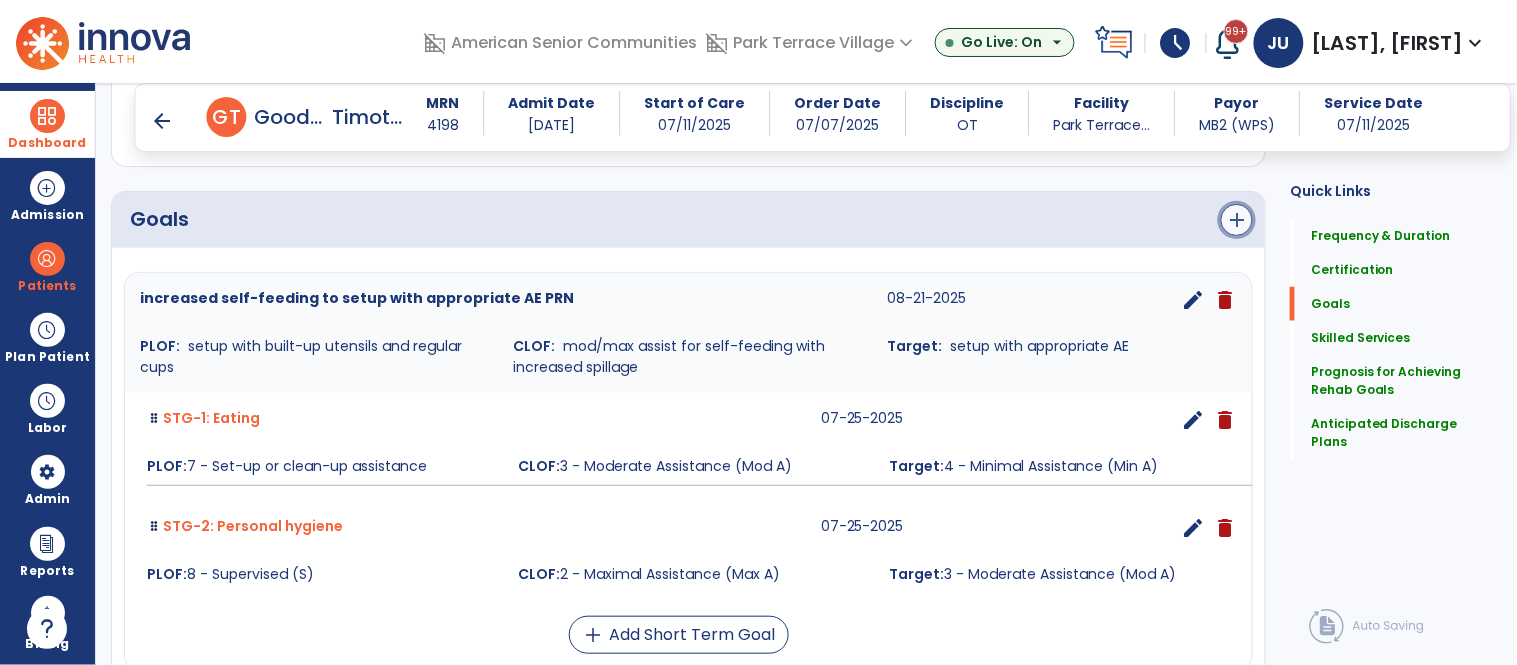 click on "add" at bounding box center (1237, 220) 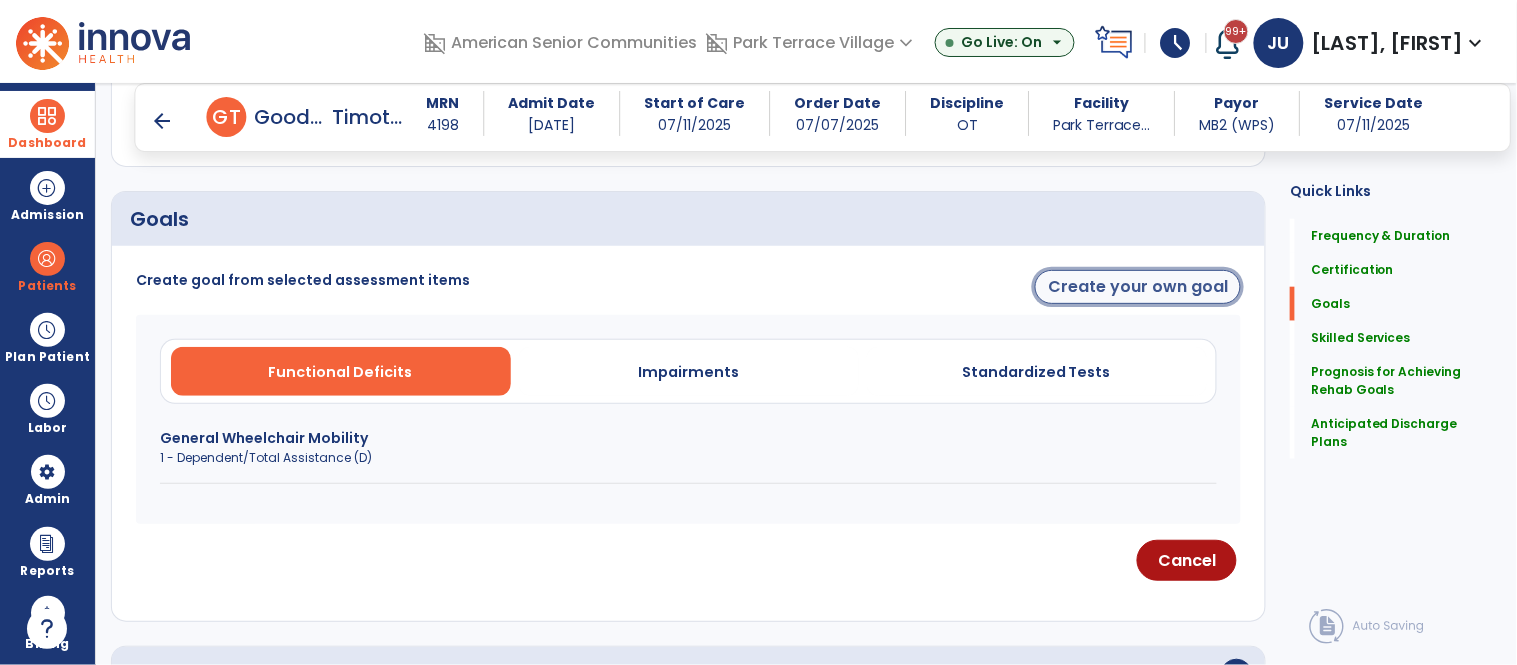 click on "Create your own goal" at bounding box center (1138, 287) 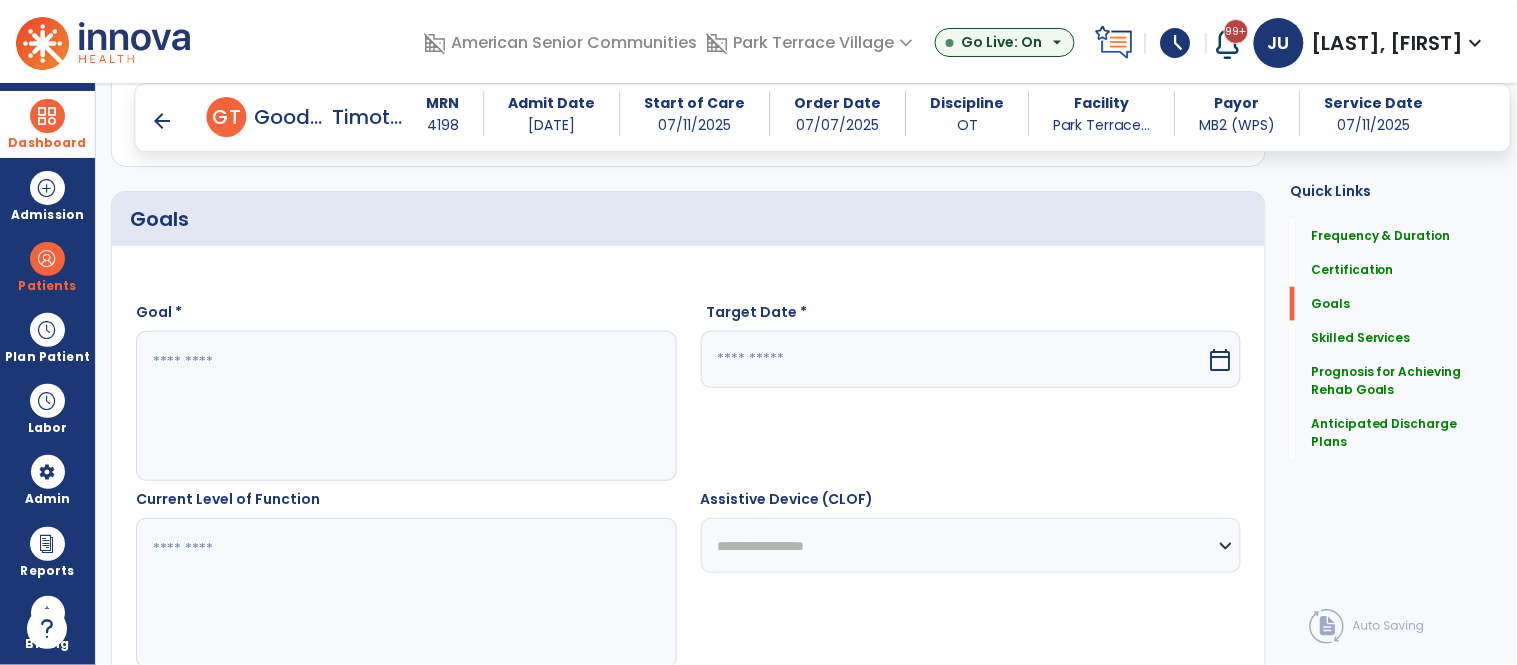 click at bounding box center [405, 406] 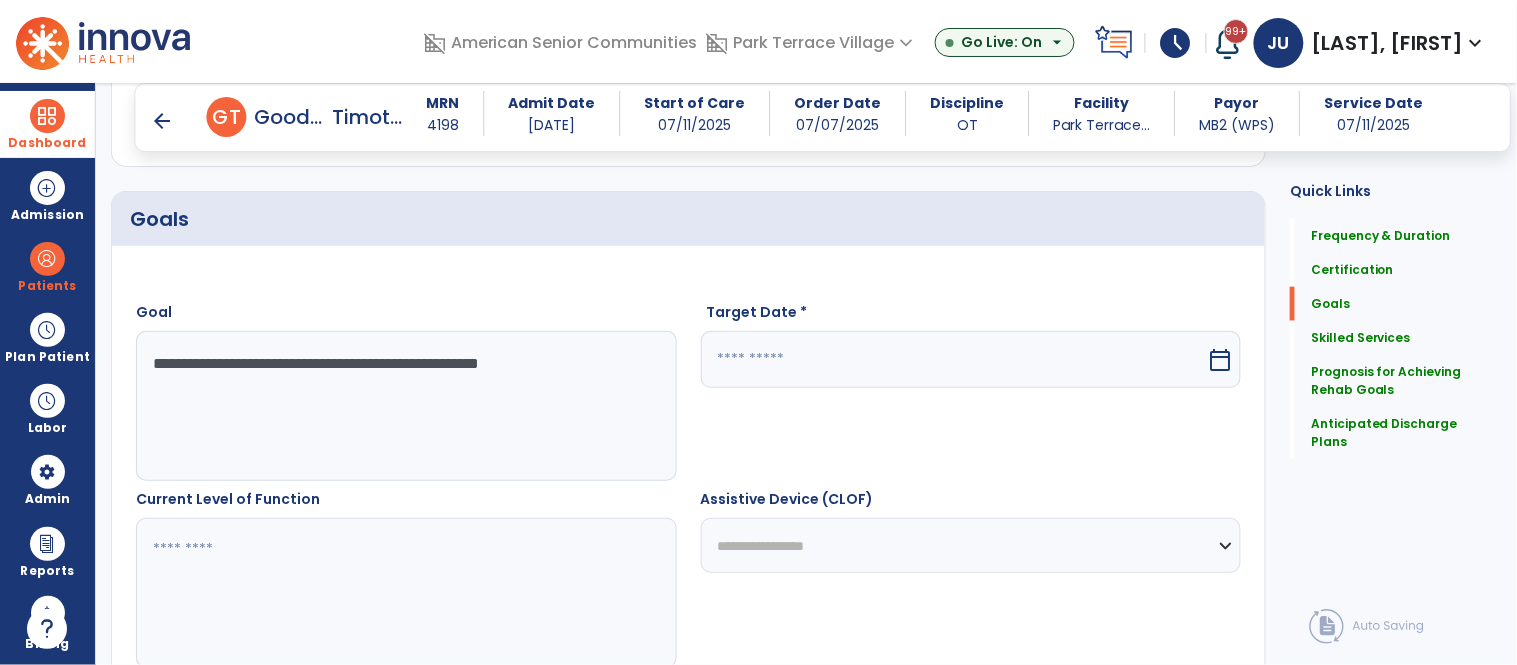 type on "**********" 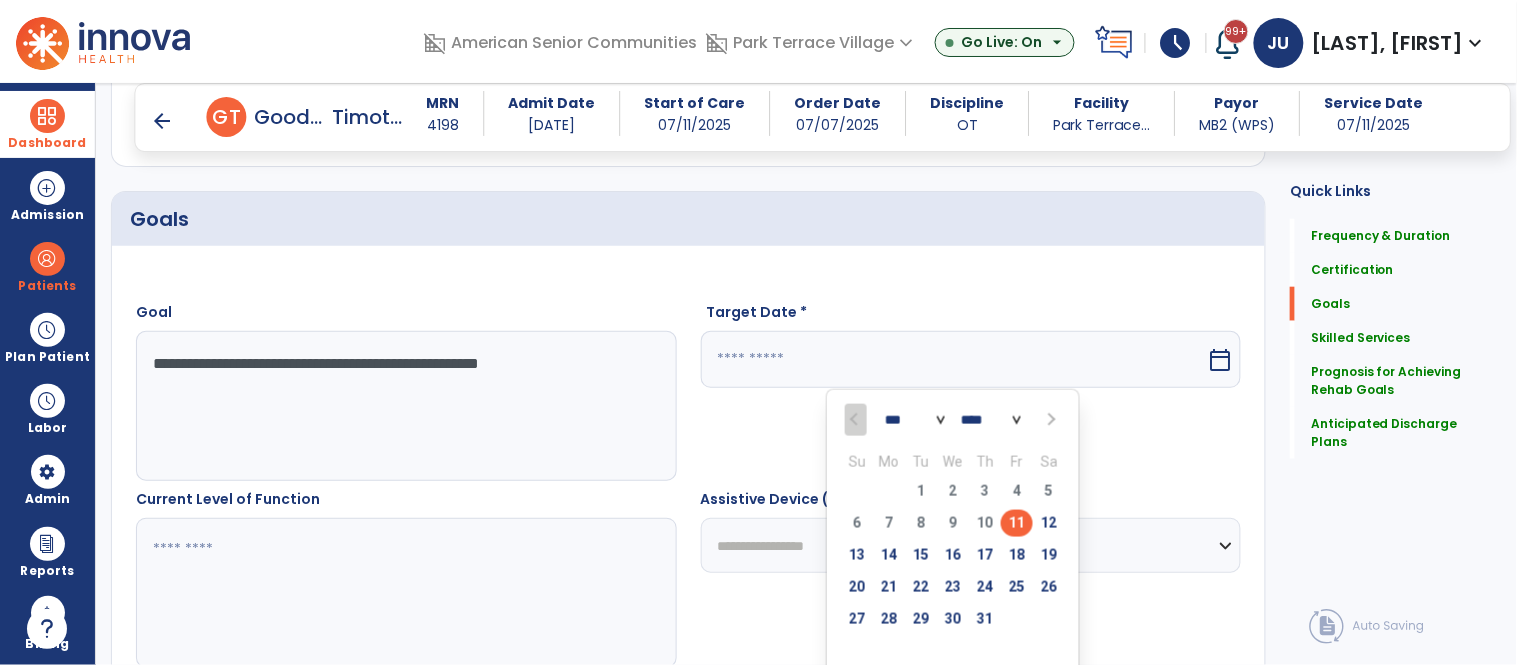 click at bounding box center (1049, 420) 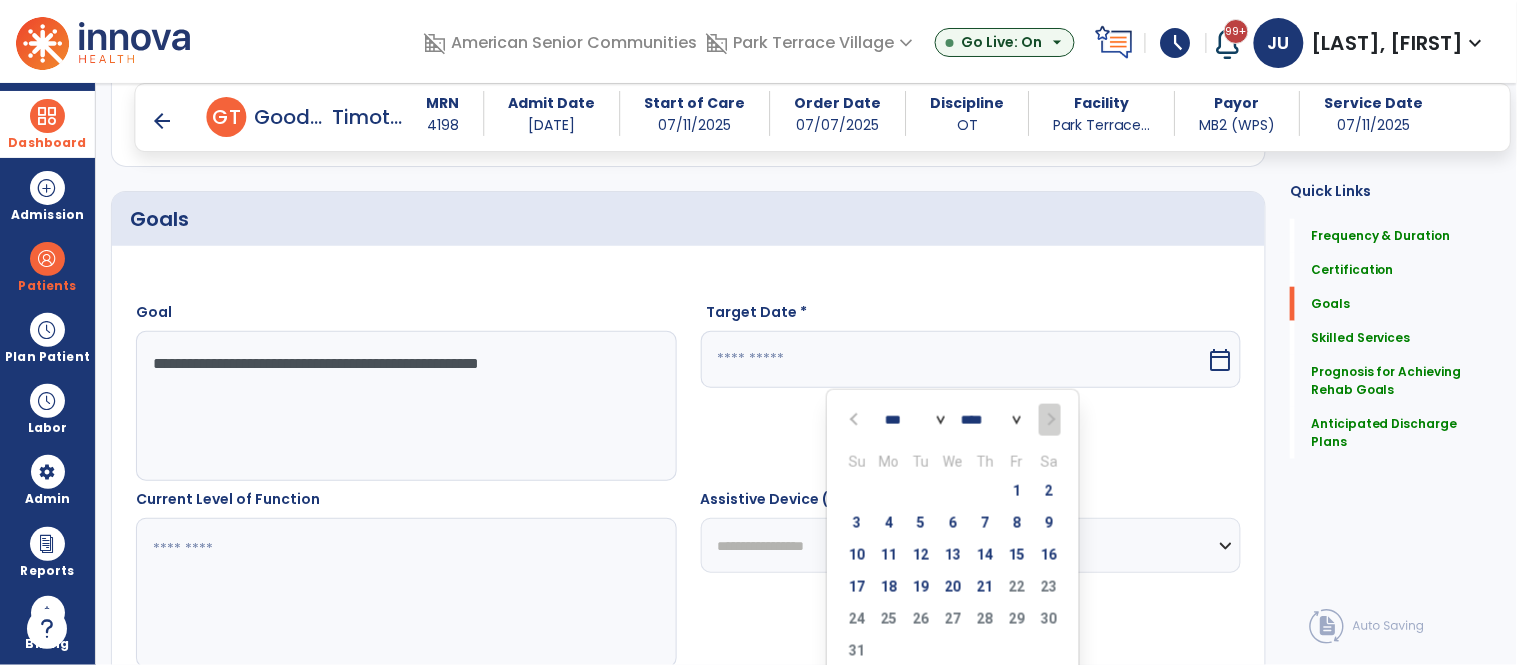 scroll, scrollTop: 495, scrollLeft: 0, axis: vertical 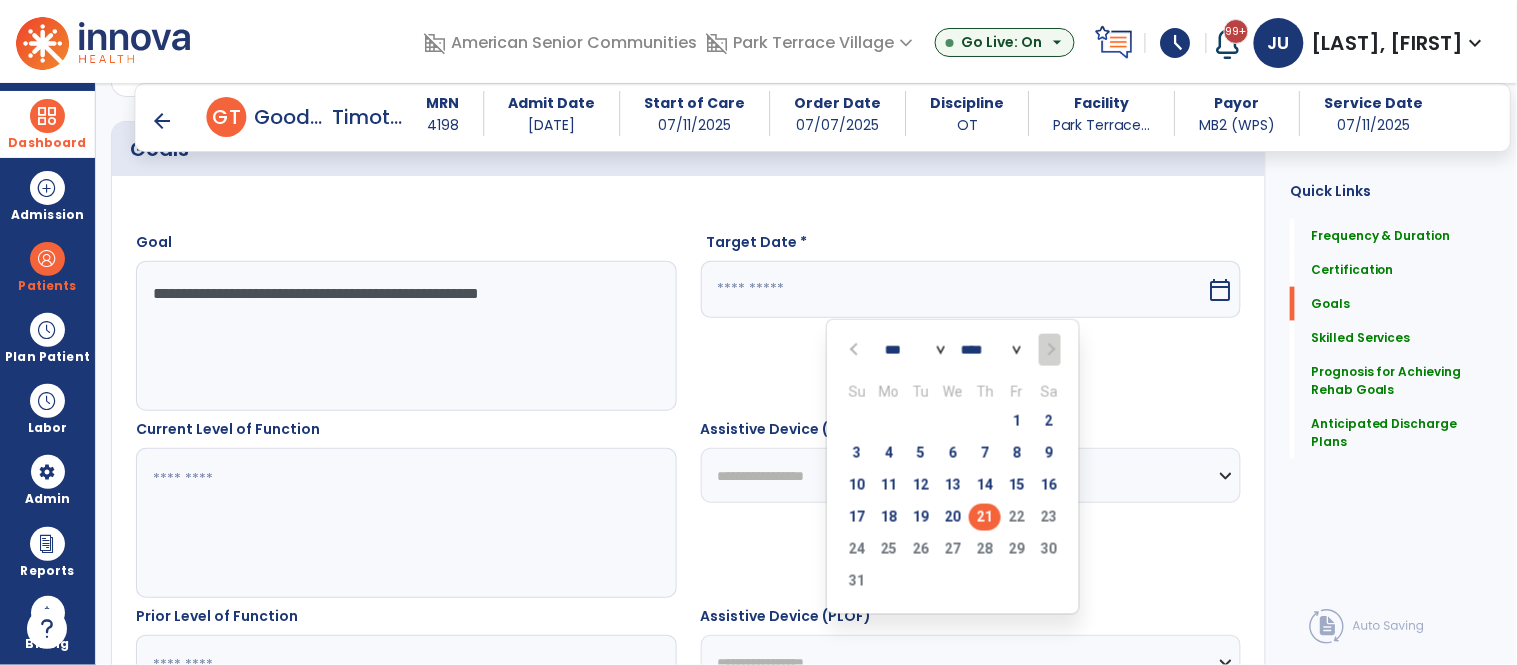 click on "21" at bounding box center [985, 517] 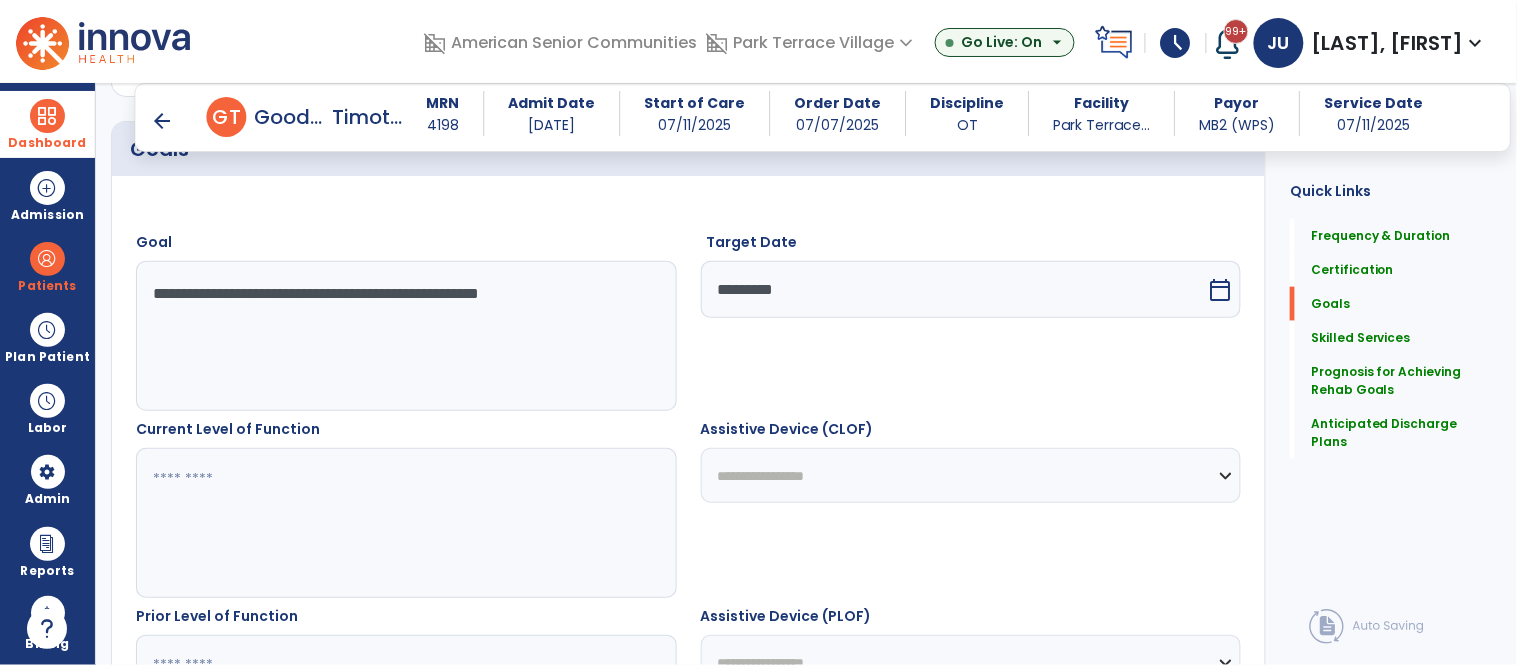 click at bounding box center [405, 523] 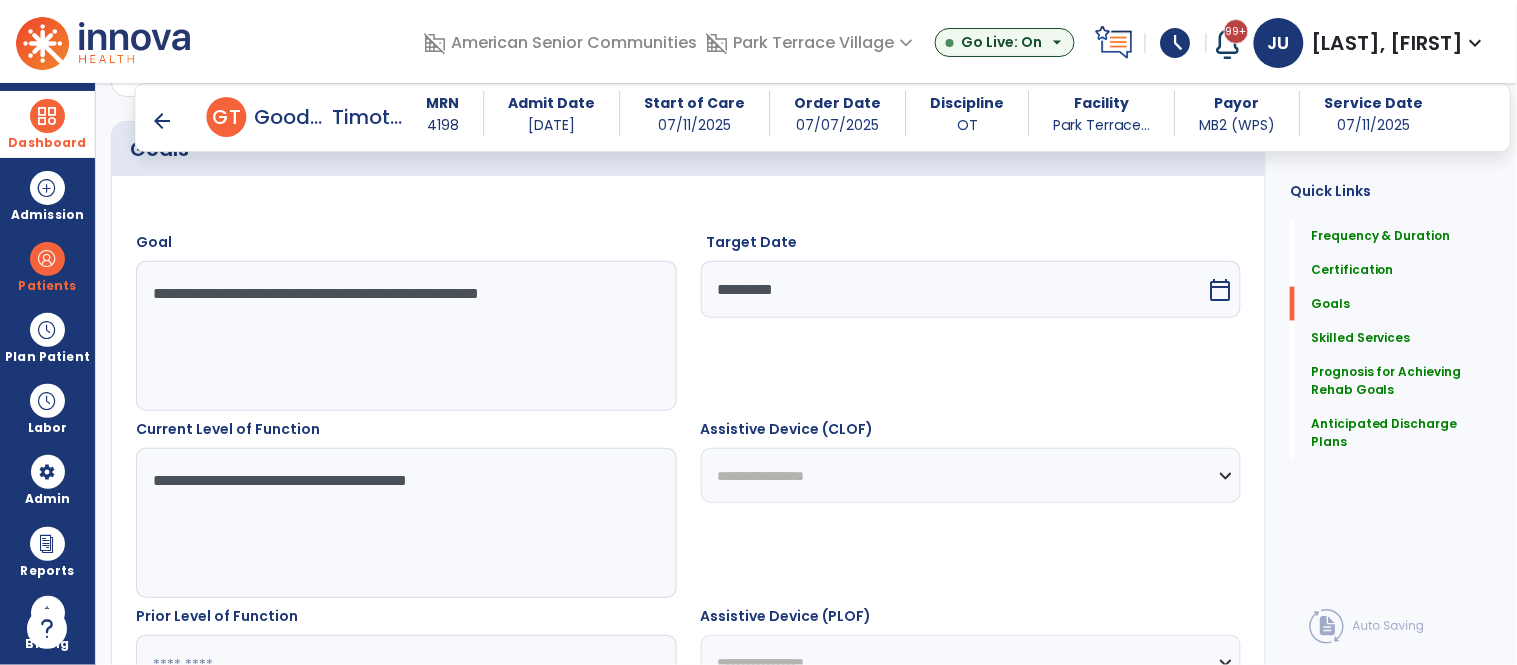 type on "**********" 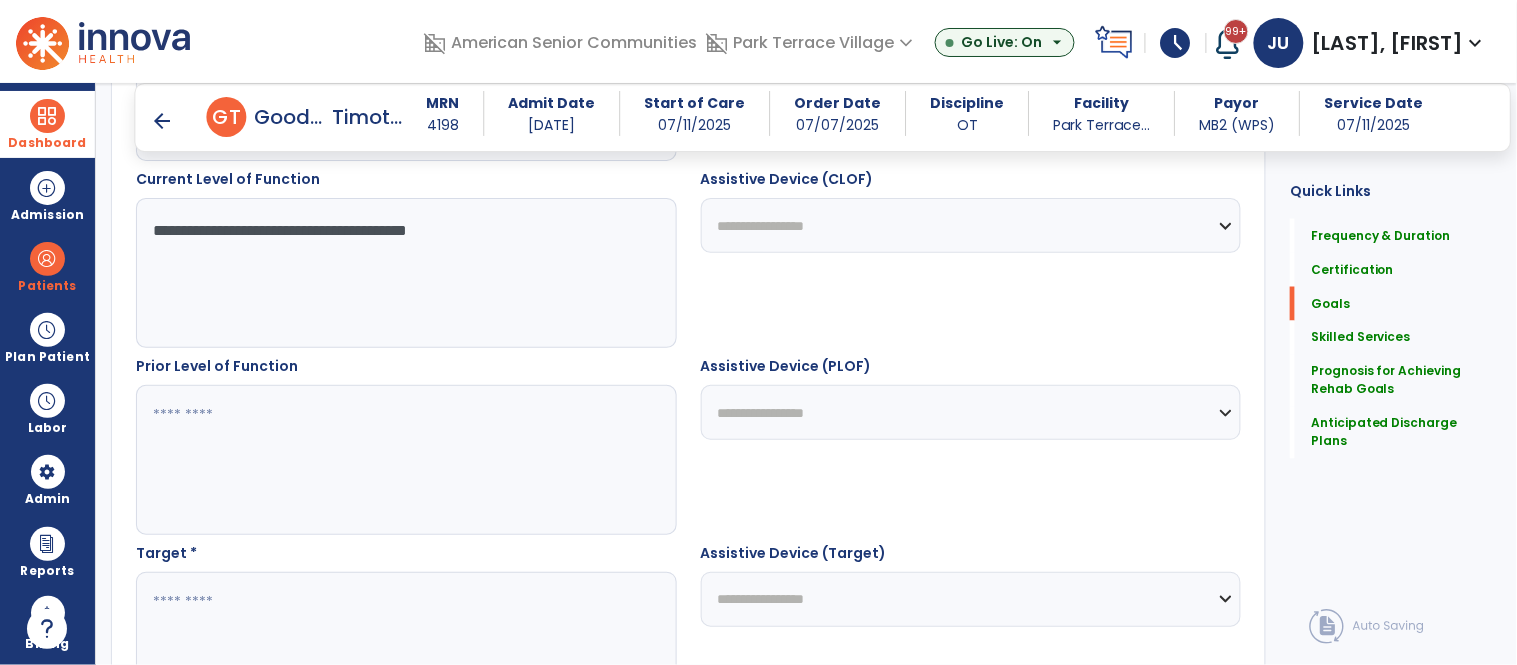 scroll, scrollTop: 822, scrollLeft: 0, axis: vertical 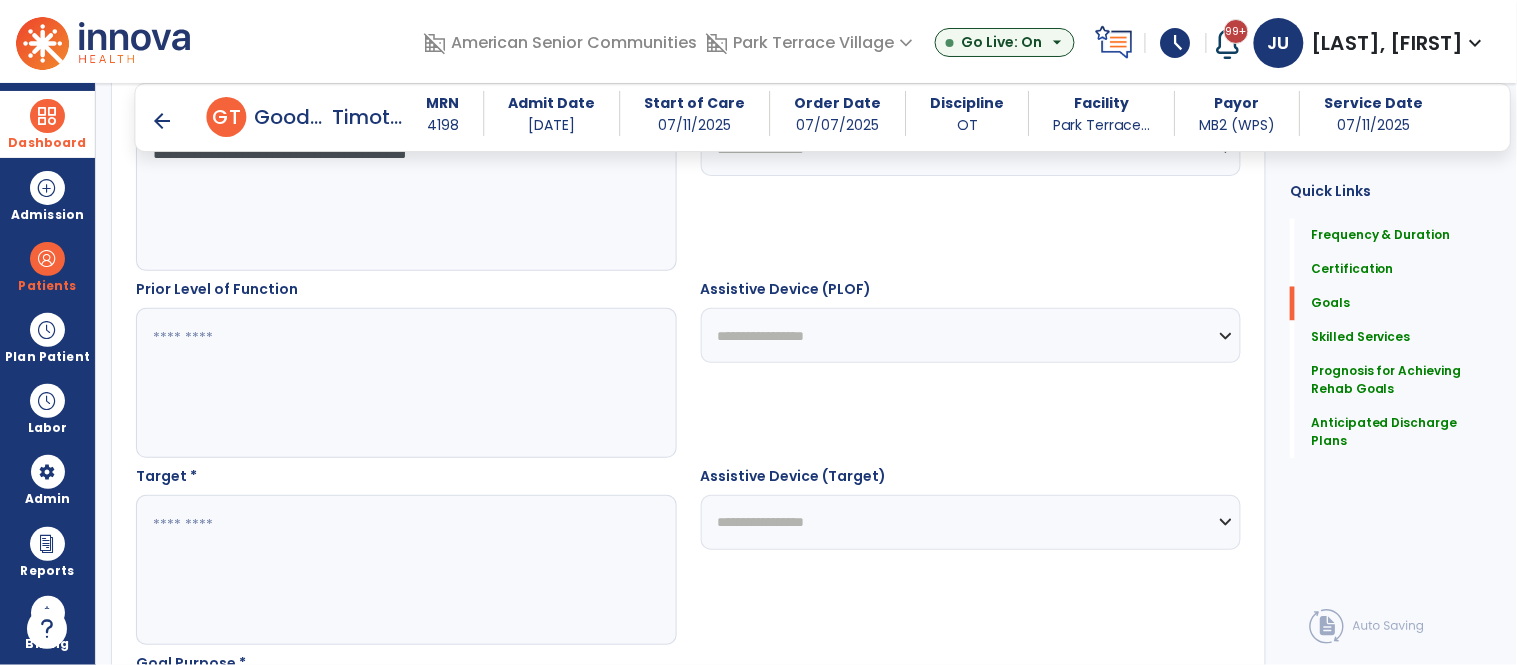 type on "**********" 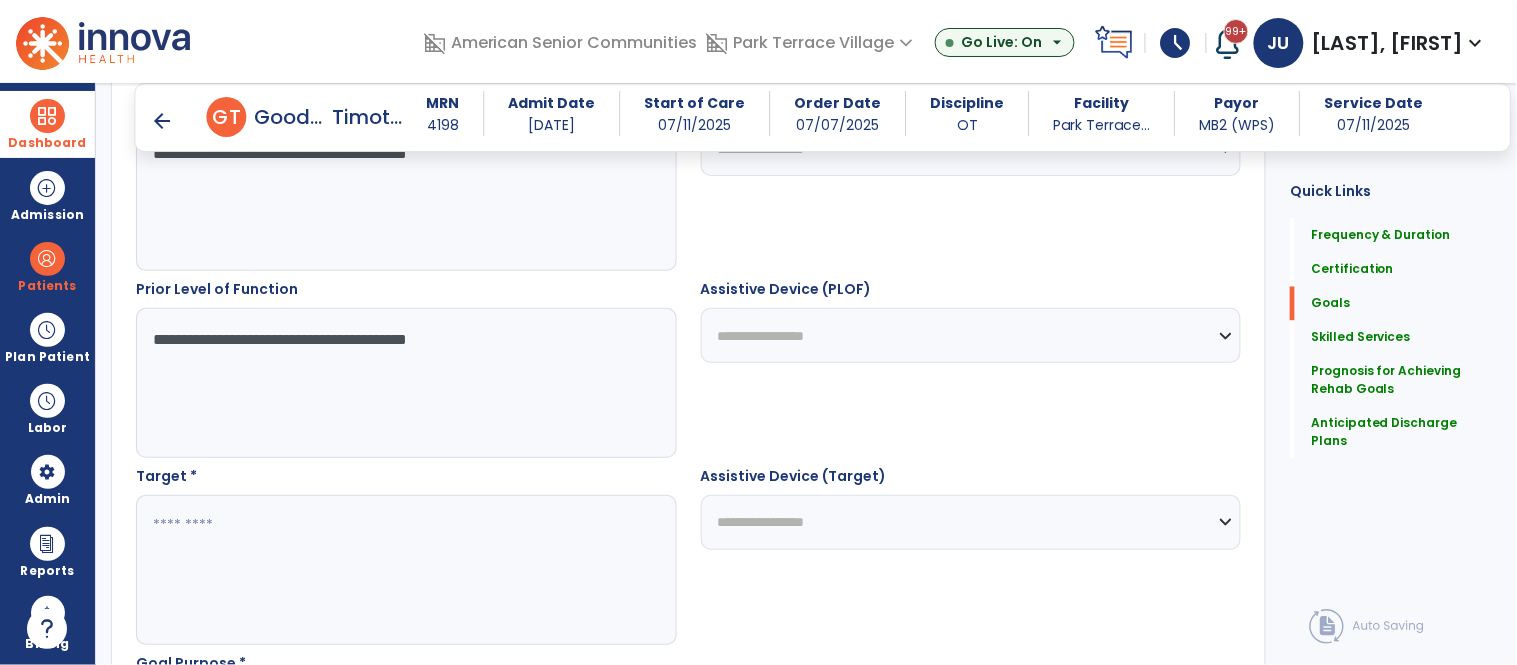 type on "**********" 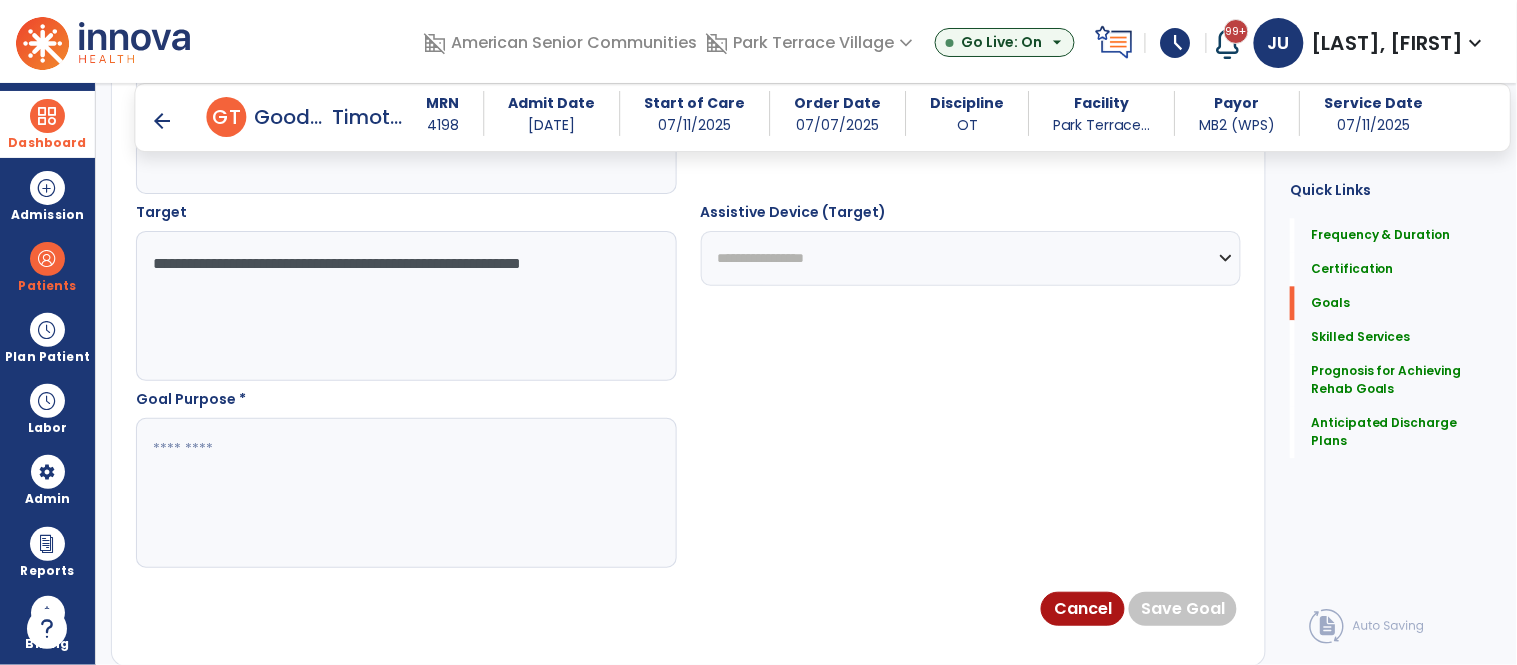 scroll, scrollTop: 1113, scrollLeft: 0, axis: vertical 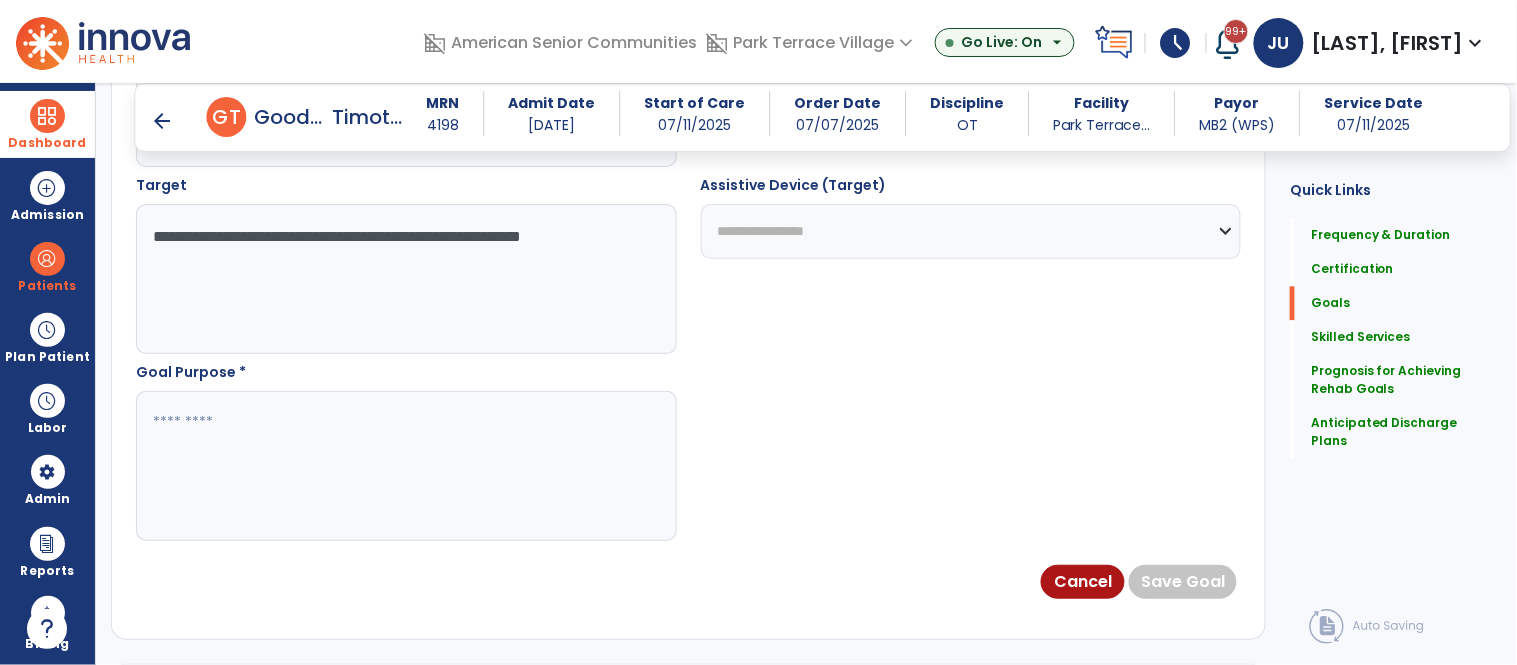 type on "**********" 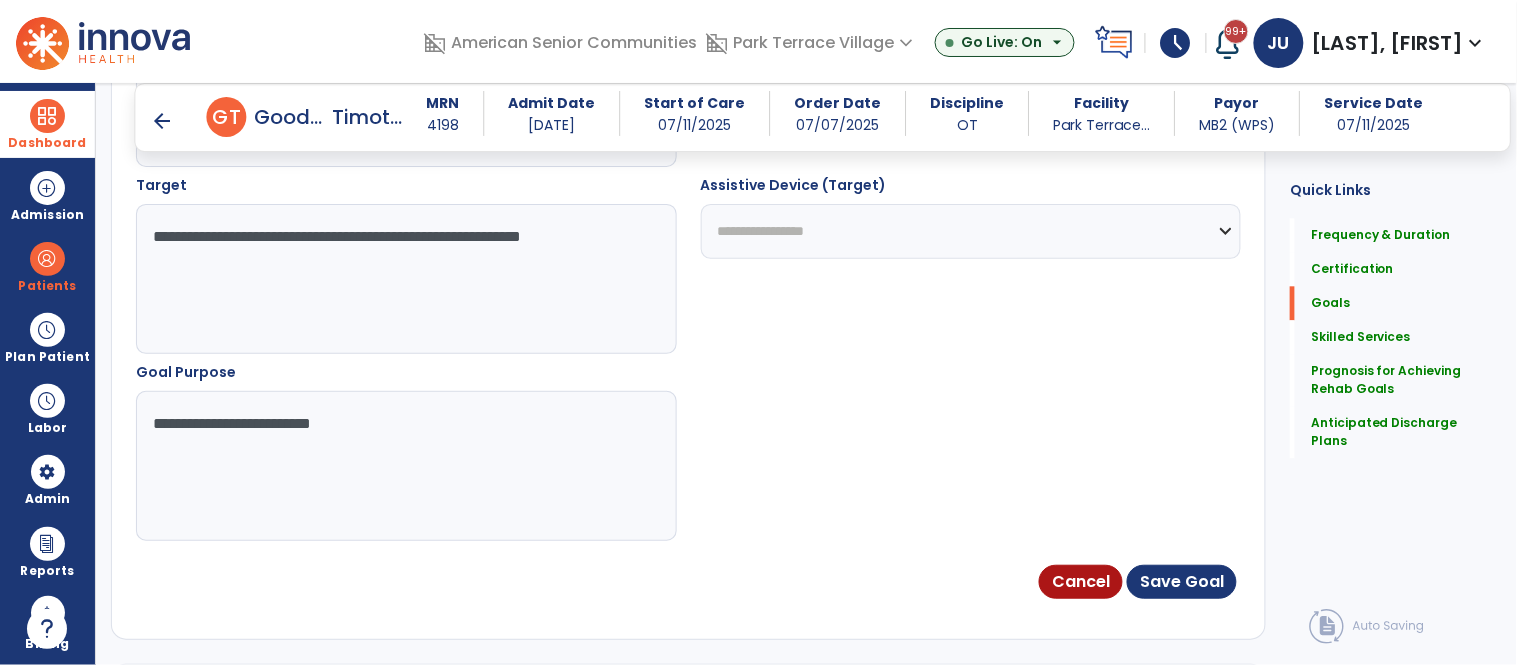 type on "**********" 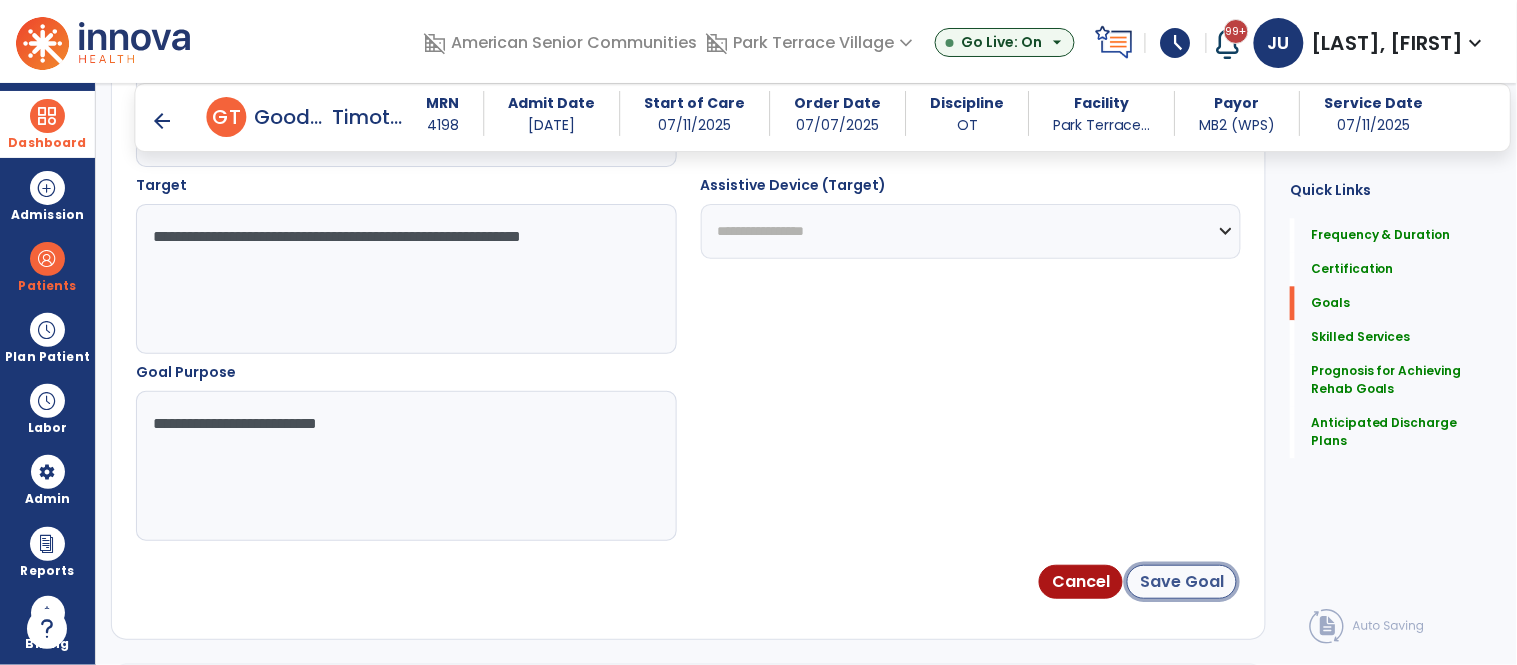 click on "Save Goal" at bounding box center (1182, 582) 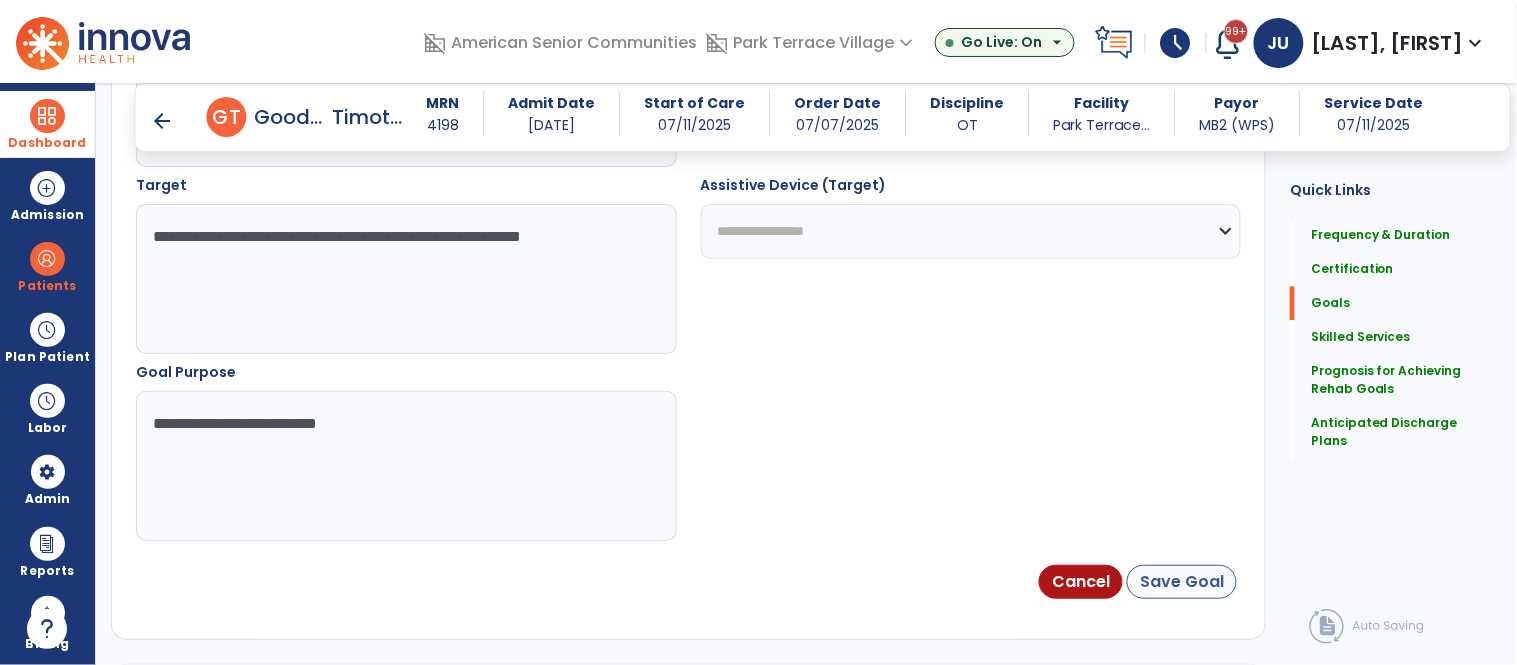 scroll, scrollTop: 34, scrollLeft: 0, axis: vertical 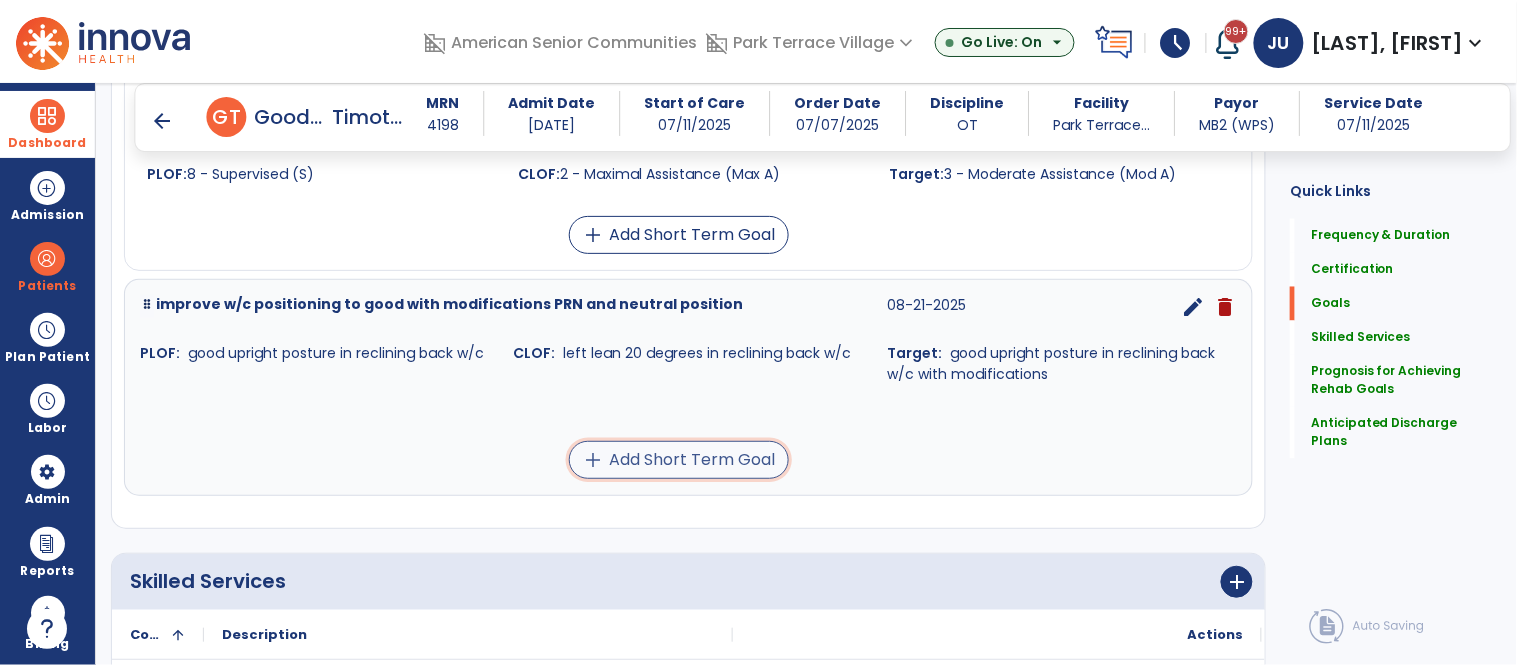 click on "add  Add Short Term Goal" at bounding box center (679, 460) 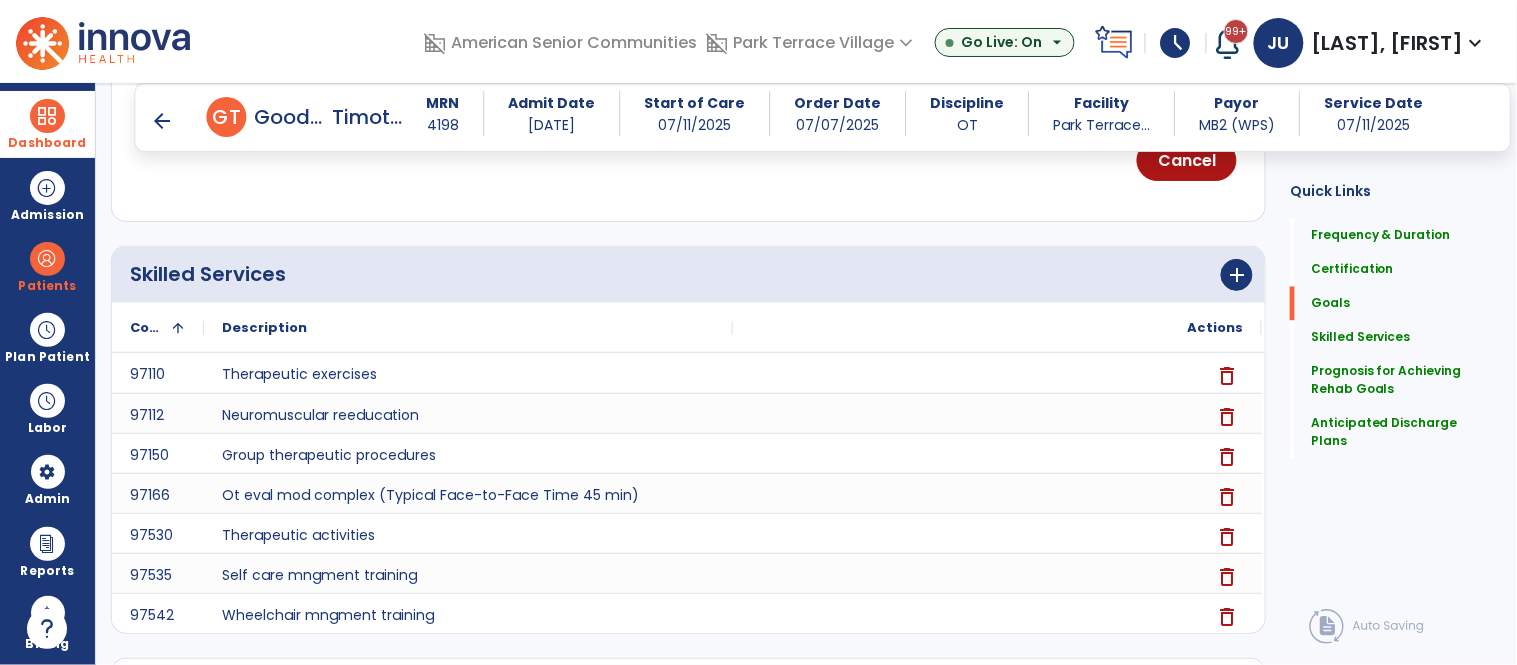 scroll, scrollTop: 1198, scrollLeft: 0, axis: vertical 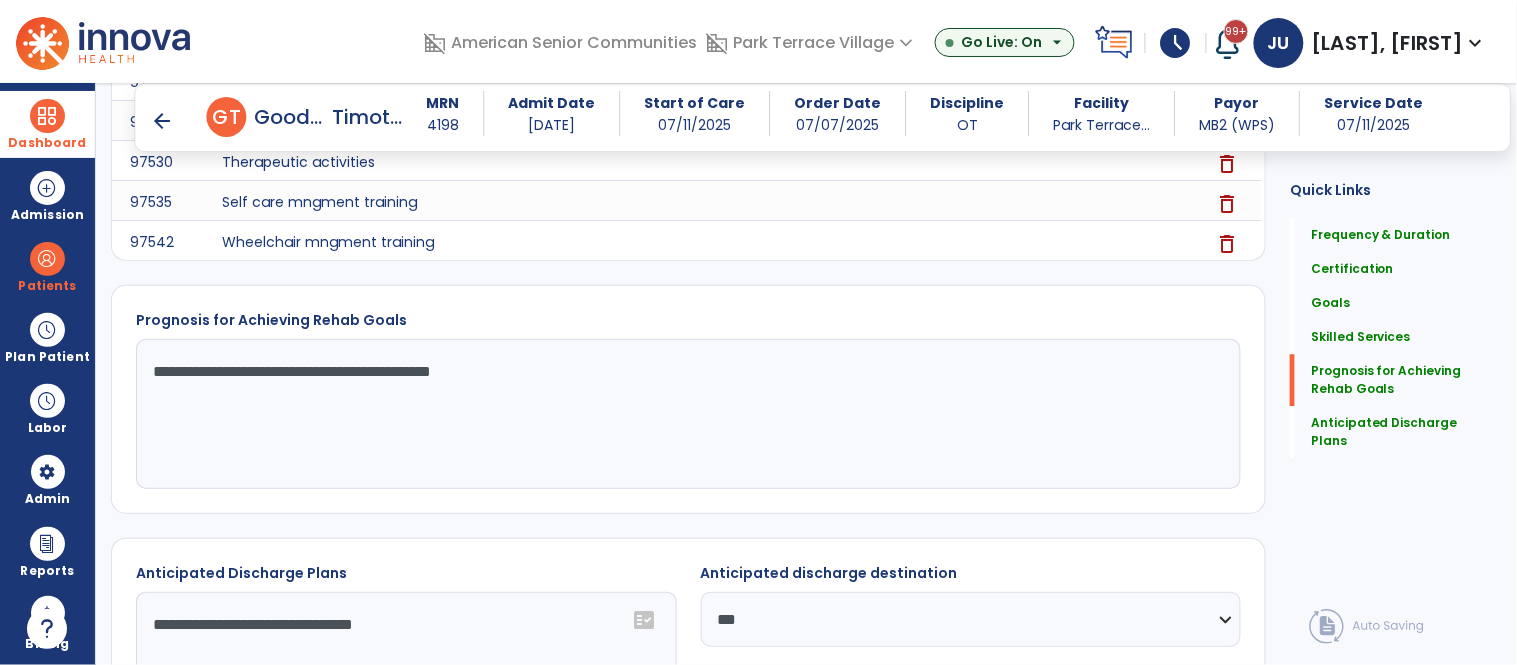 click on "**********" 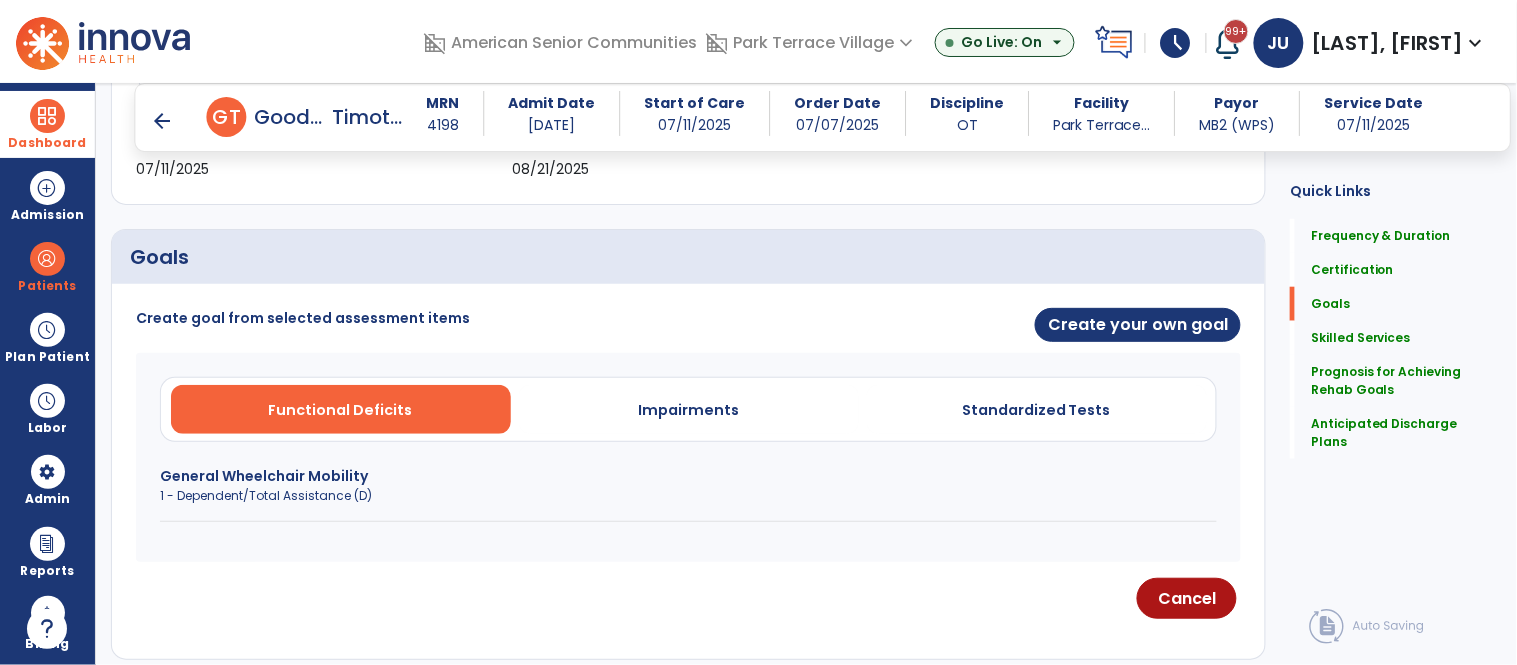 scroll, scrollTop: 388, scrollLeft: 0, axis: vertical 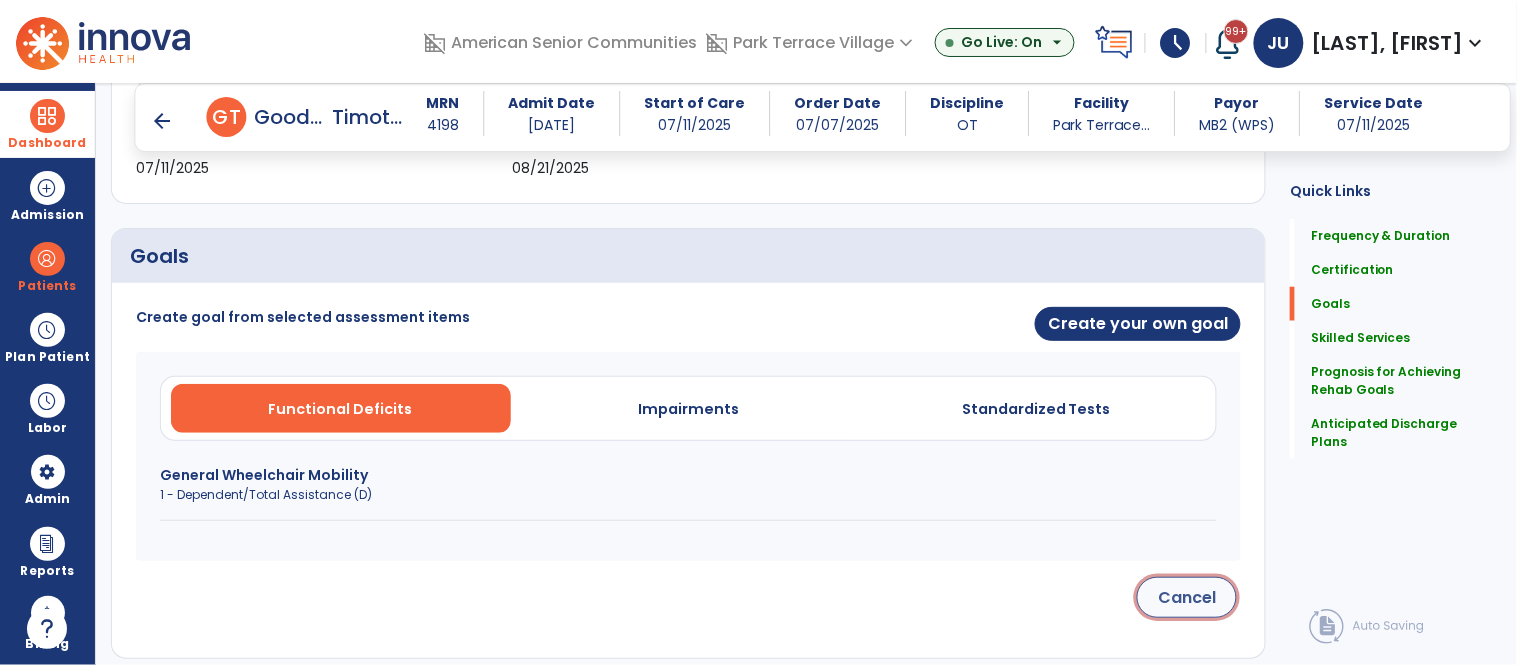 click on "Cancel" at bounding box center [1187, 597] 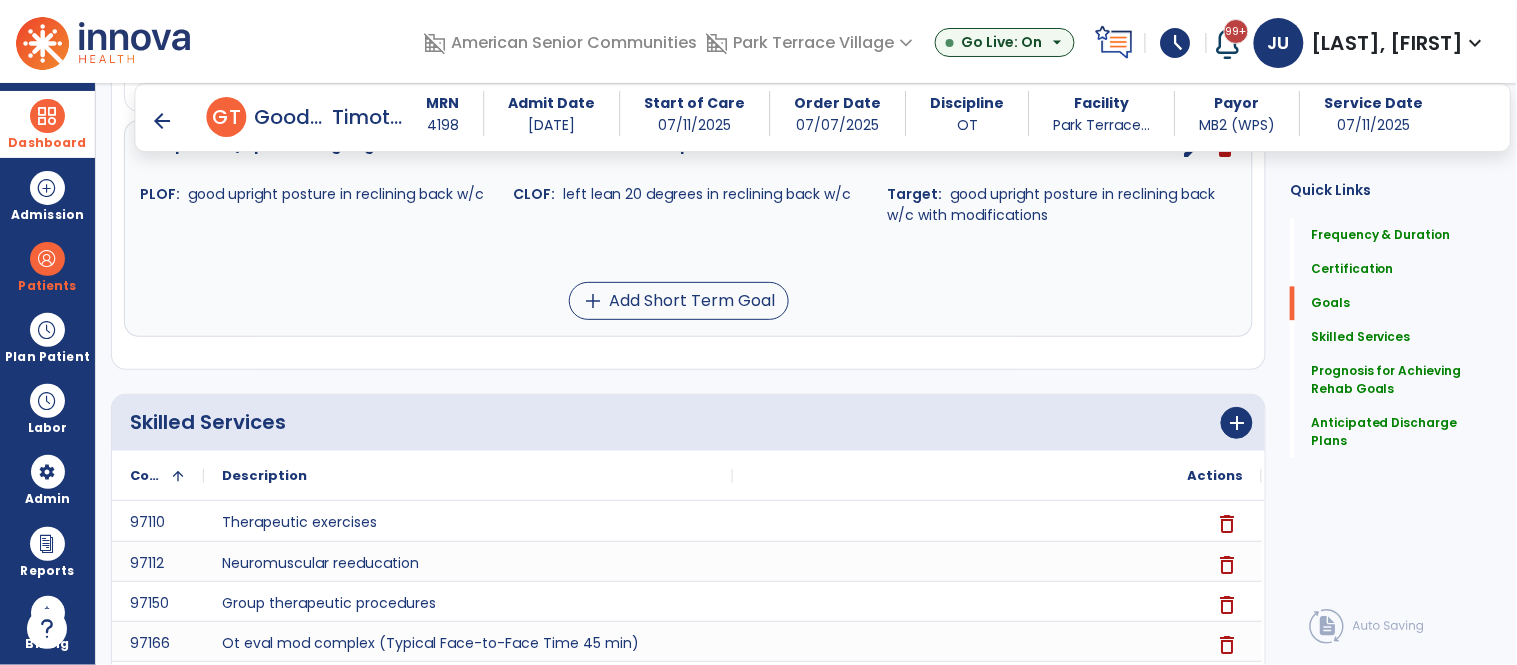 scroll, scrollTop: 988, scrollLeft: 0, axis: vertical 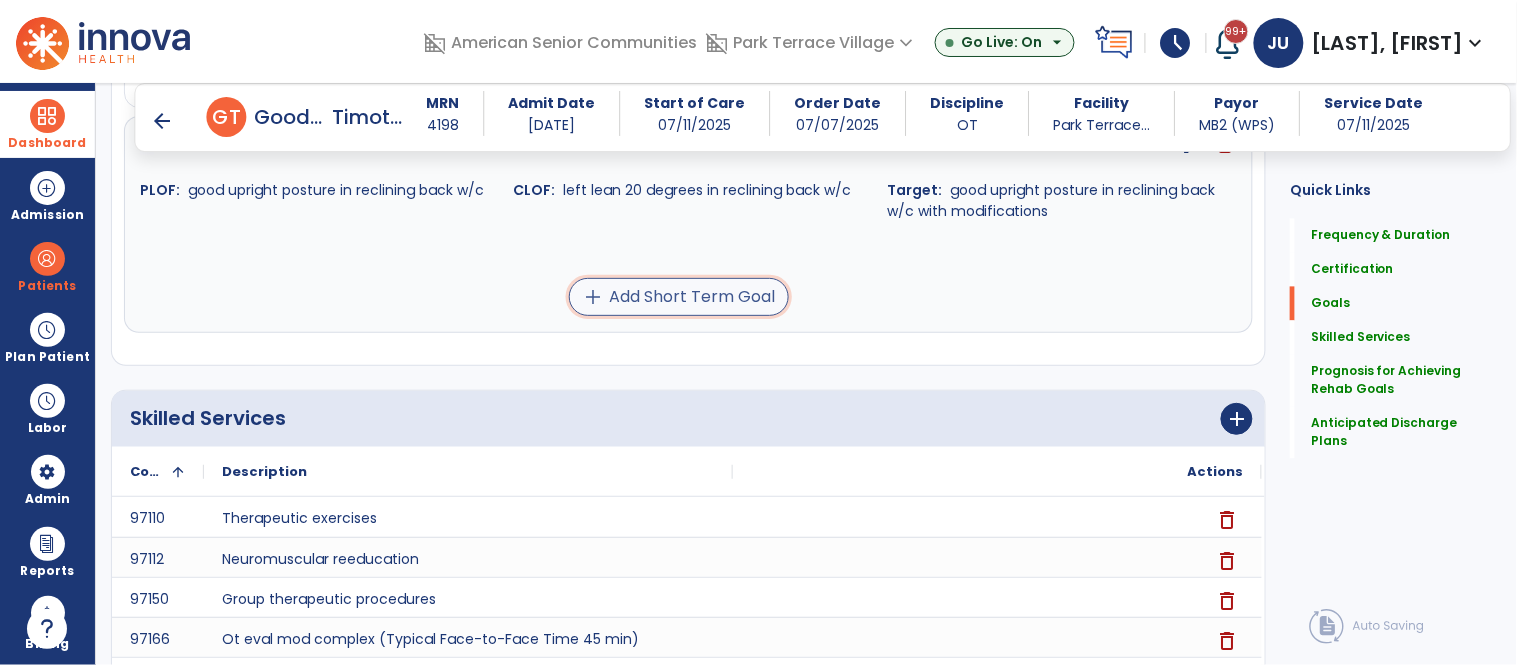 click on "add  Add Short Term Goal" at bounding box center [679, 297] 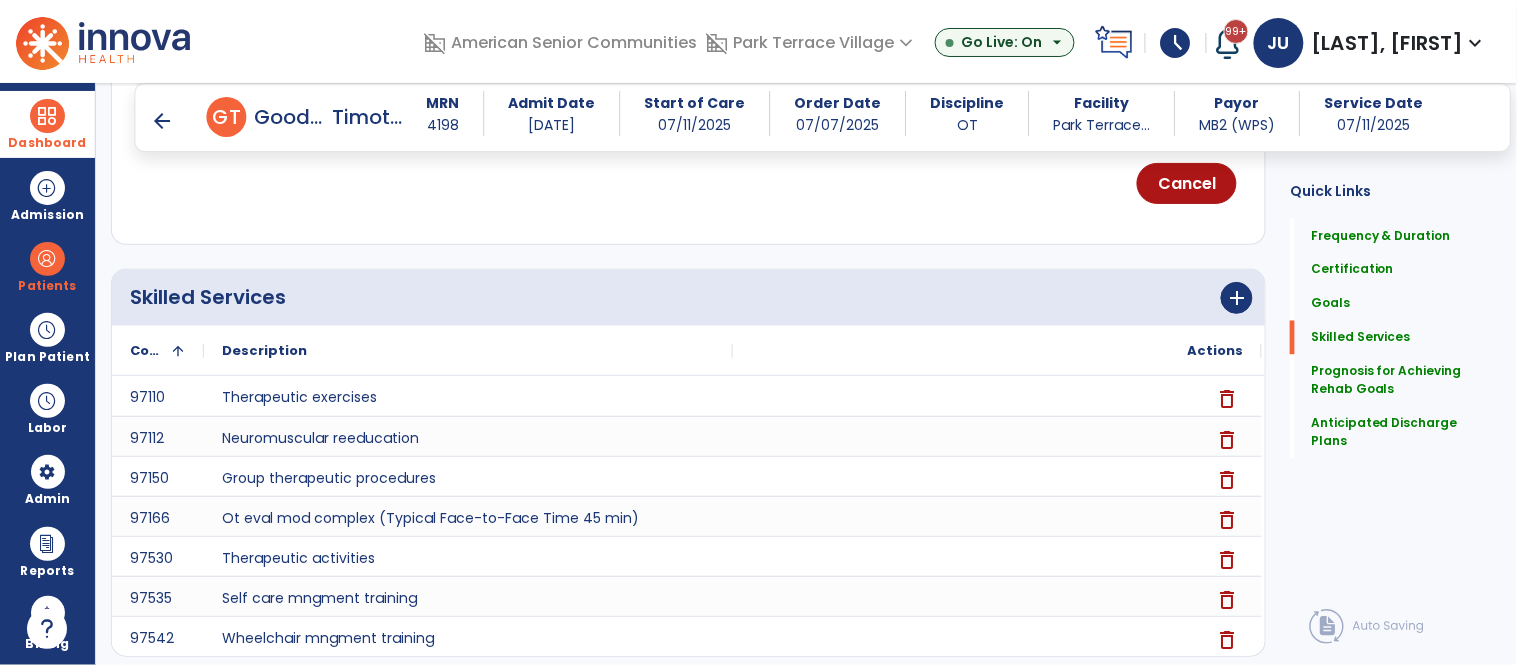 scroll, scrollTop: 515, scrollLeft: 0, axis: vertical 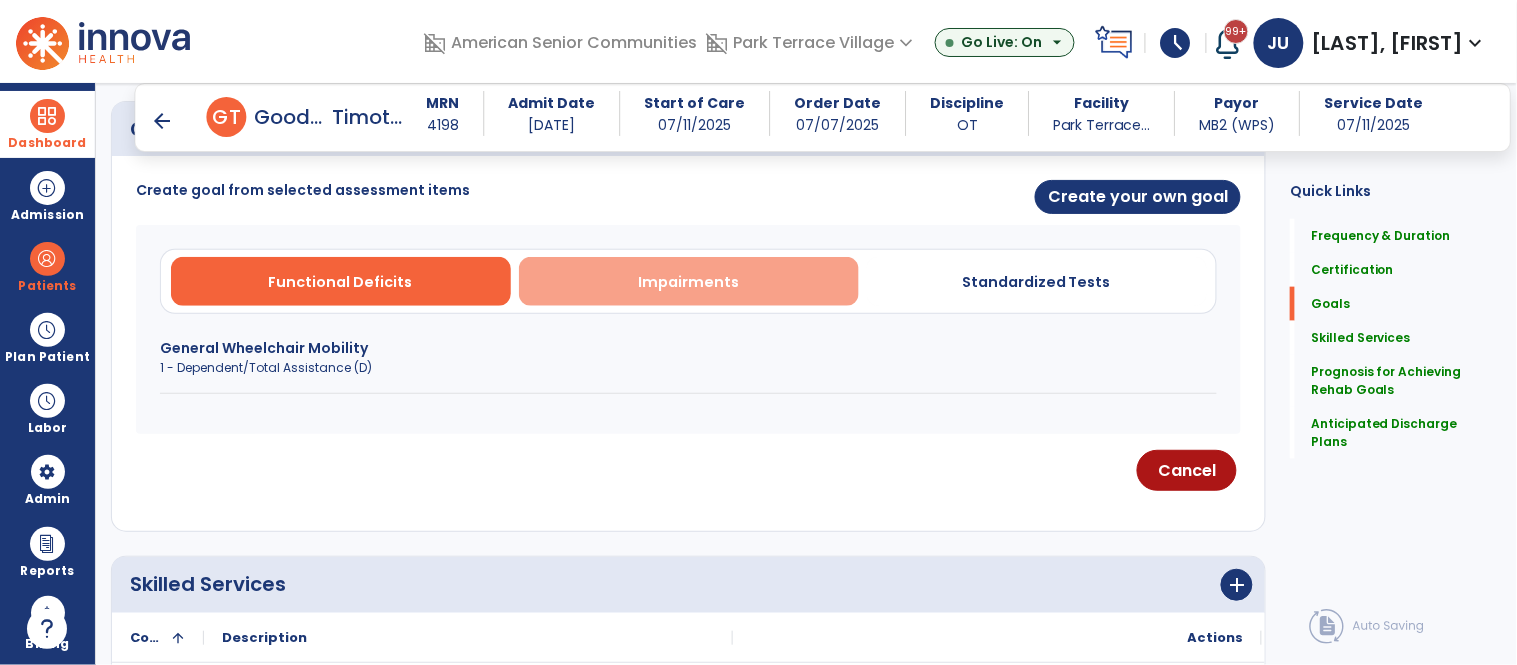 click on "Impairments" at bounding box center [688, 282] 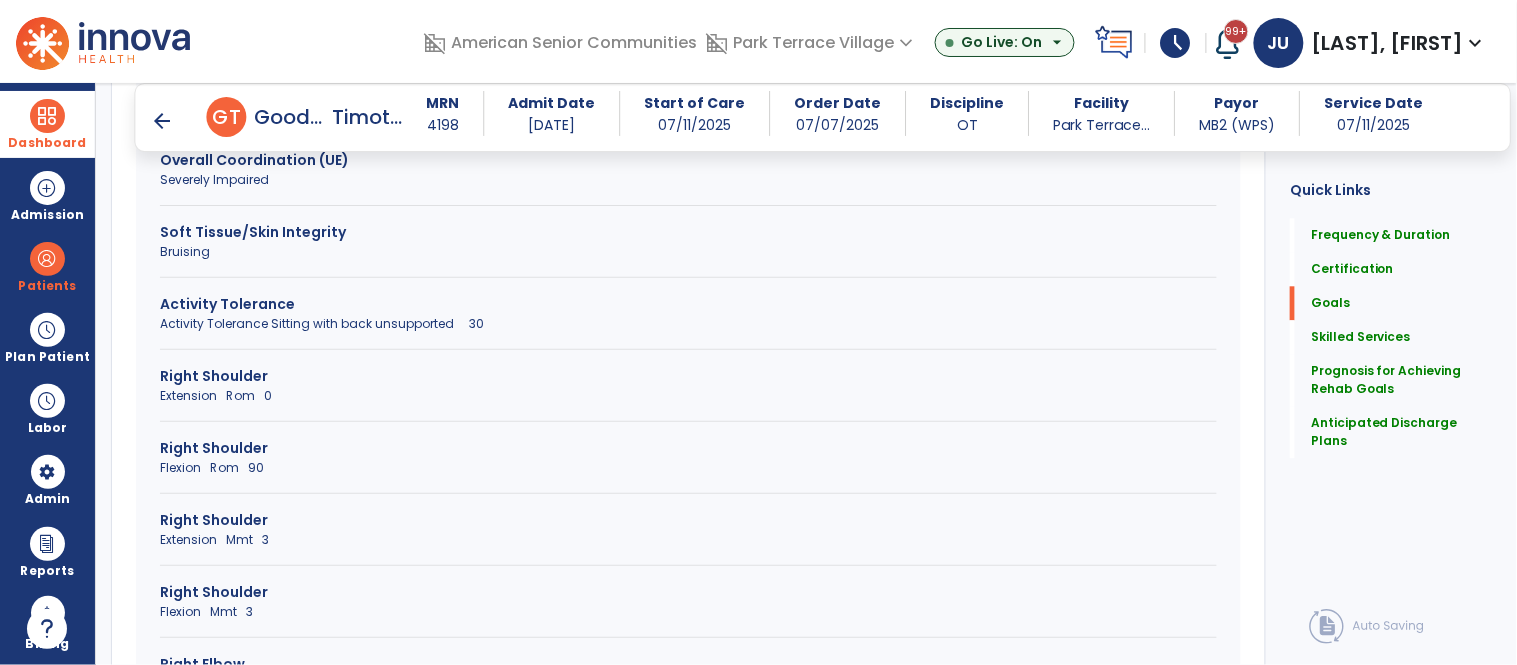 scroll, scrollTop: 1138, scrollLeft: 0, axis: vertical 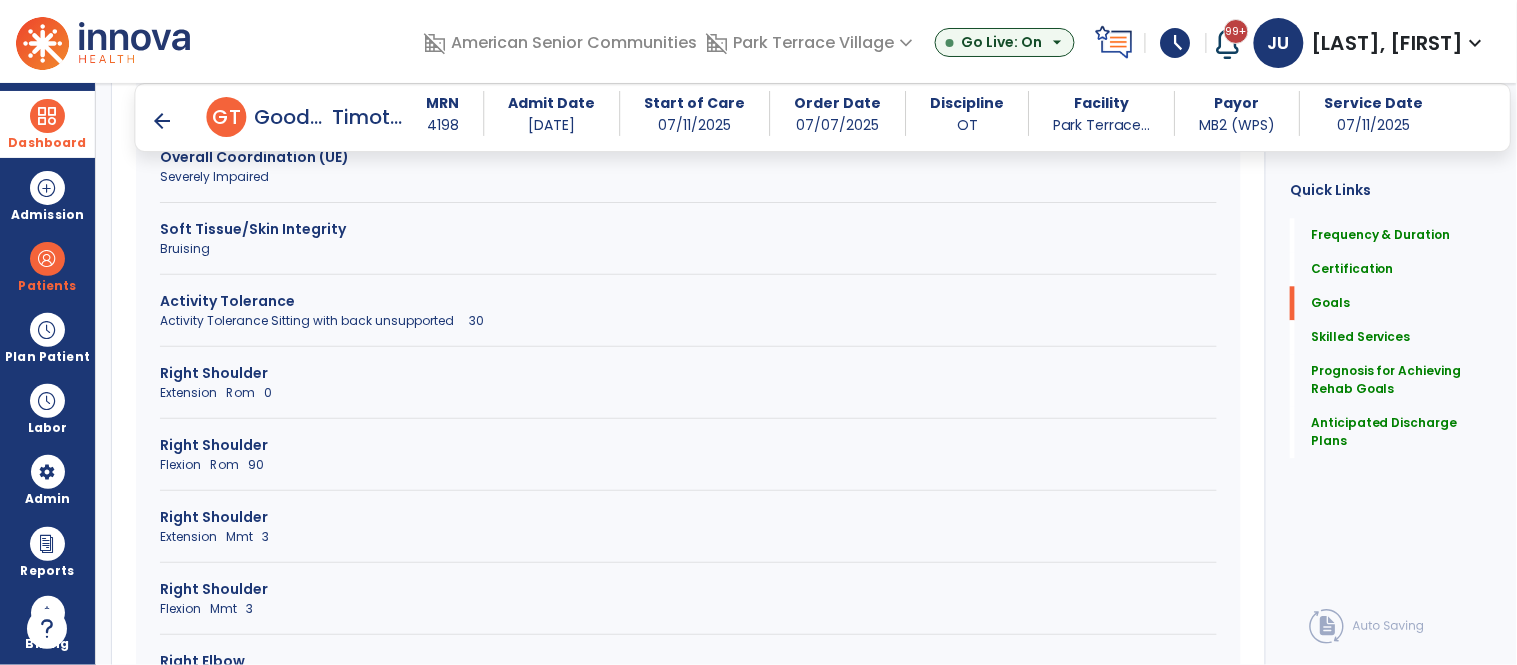 click on "Activity Tolerance" at bounding box center [688, 301] 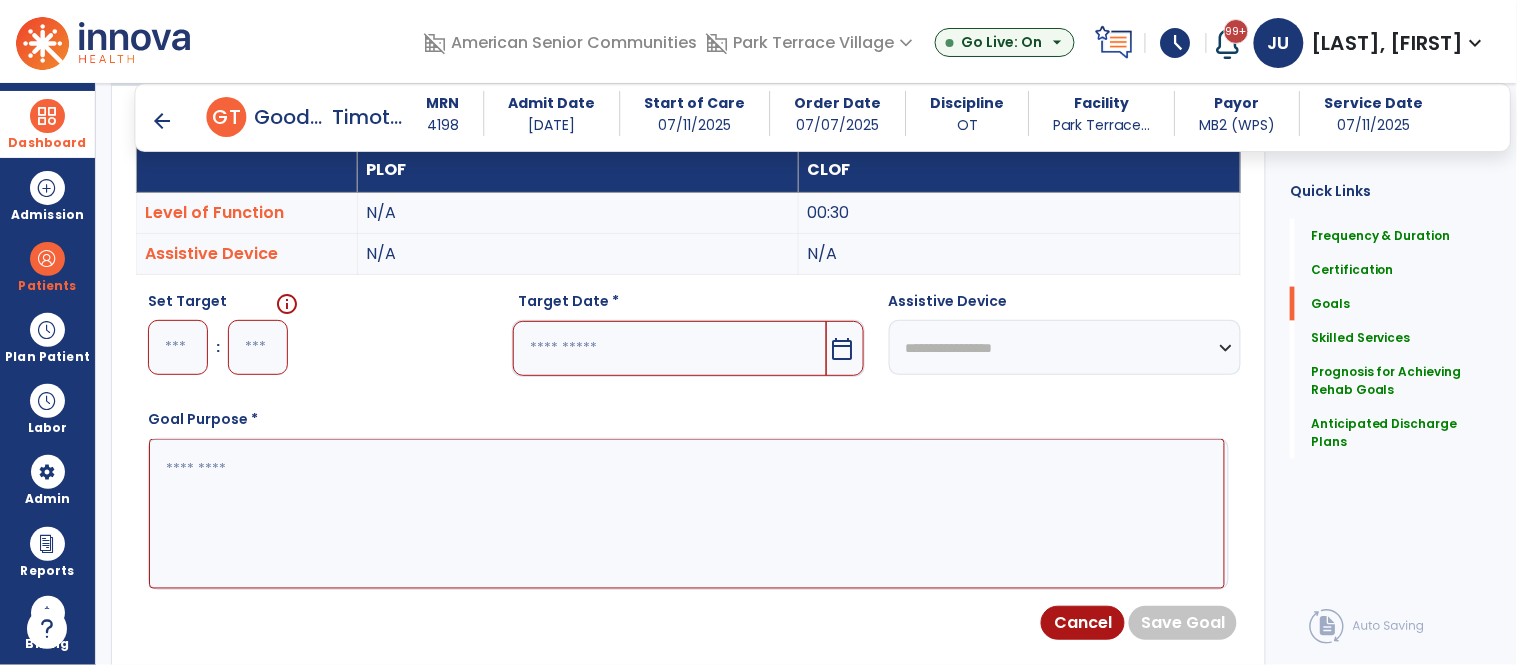 scroll, scrollTop: 556, scrollLeft: 0, axis: vertical 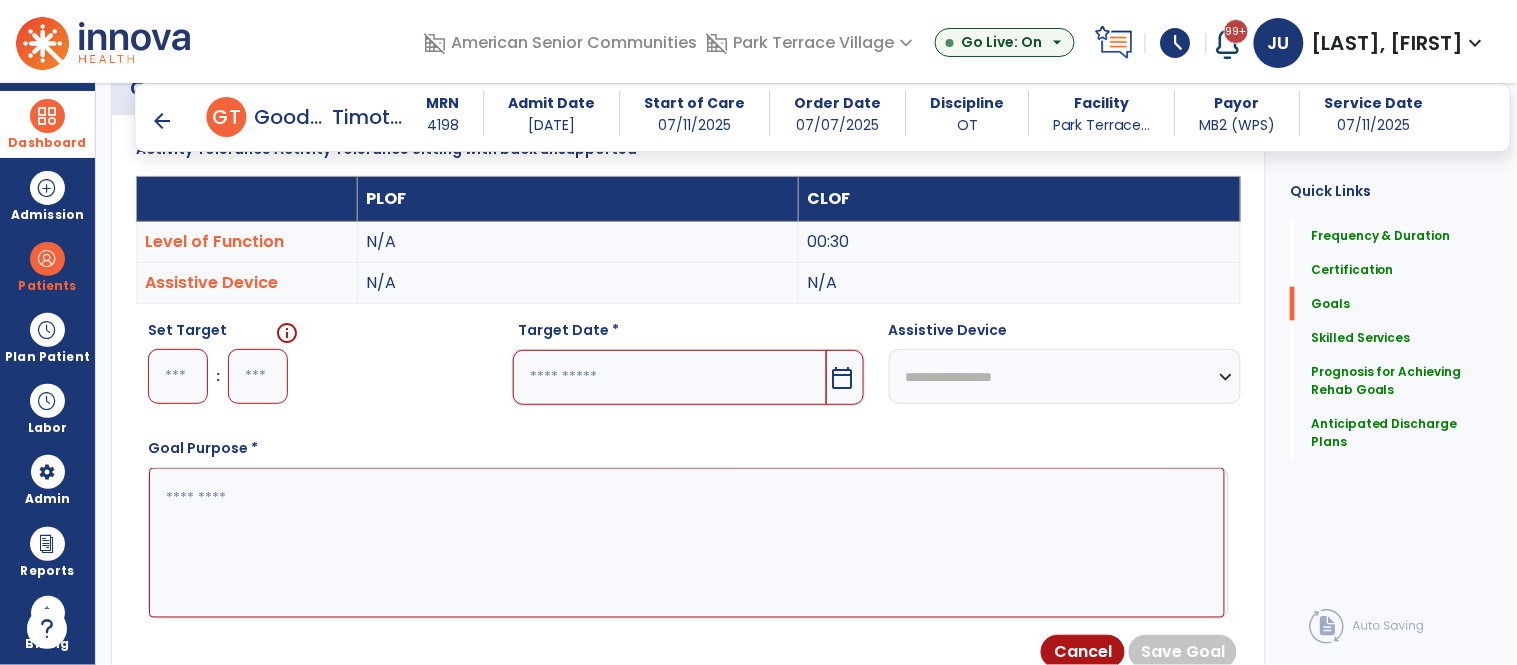 click at bounding box center [258, 376] 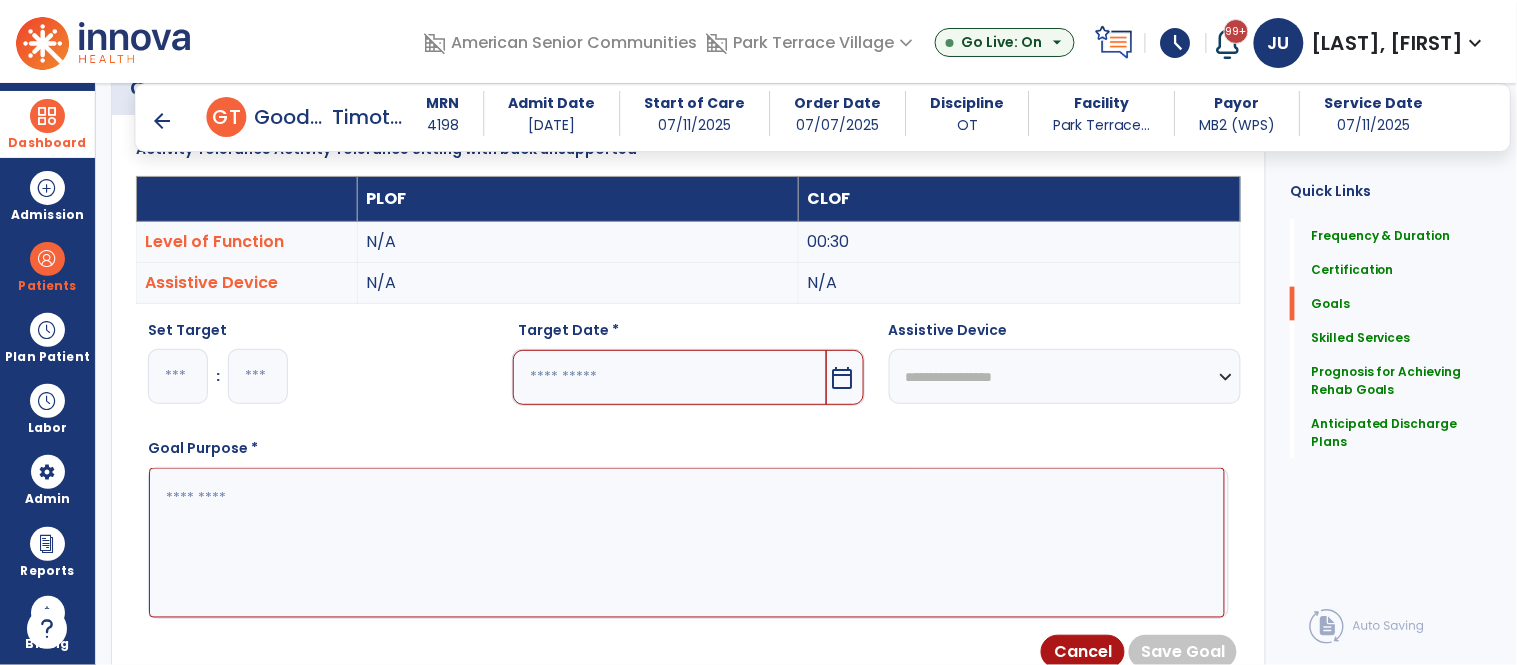 type on "*" 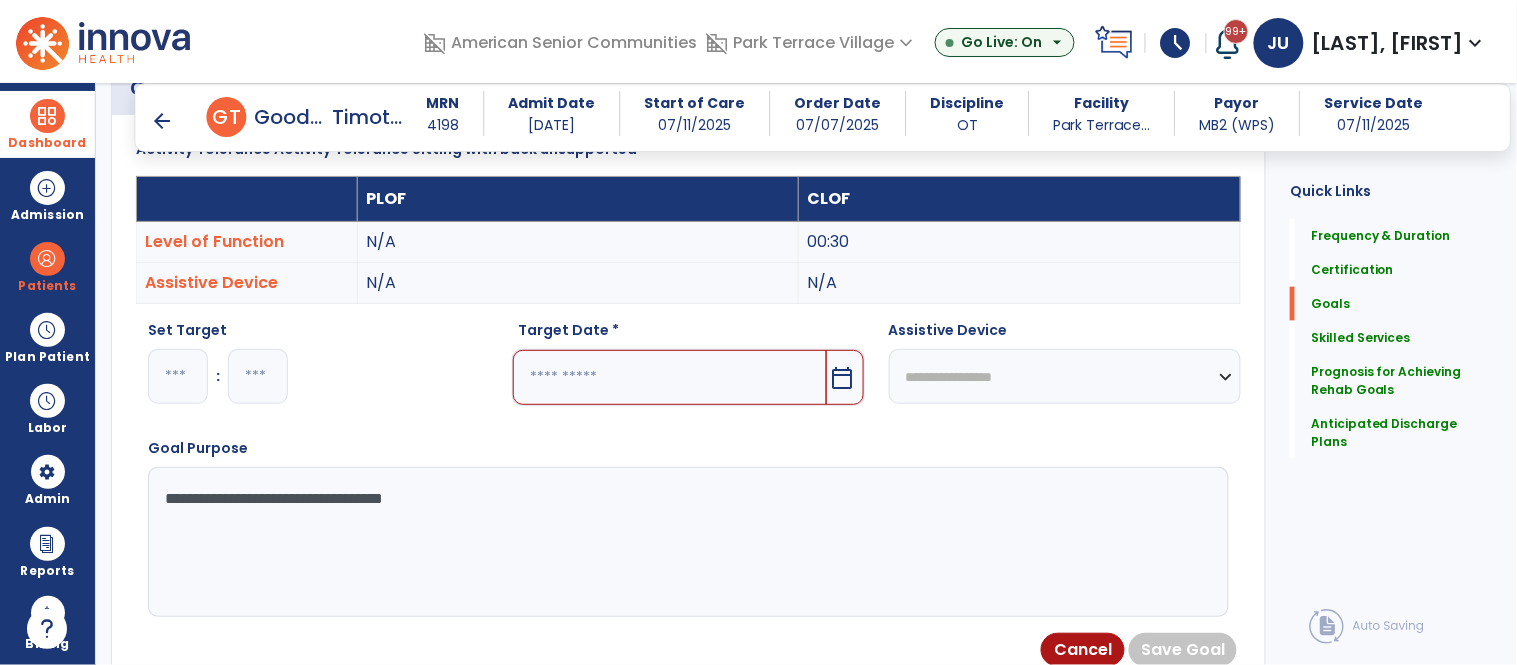 type on "**********" 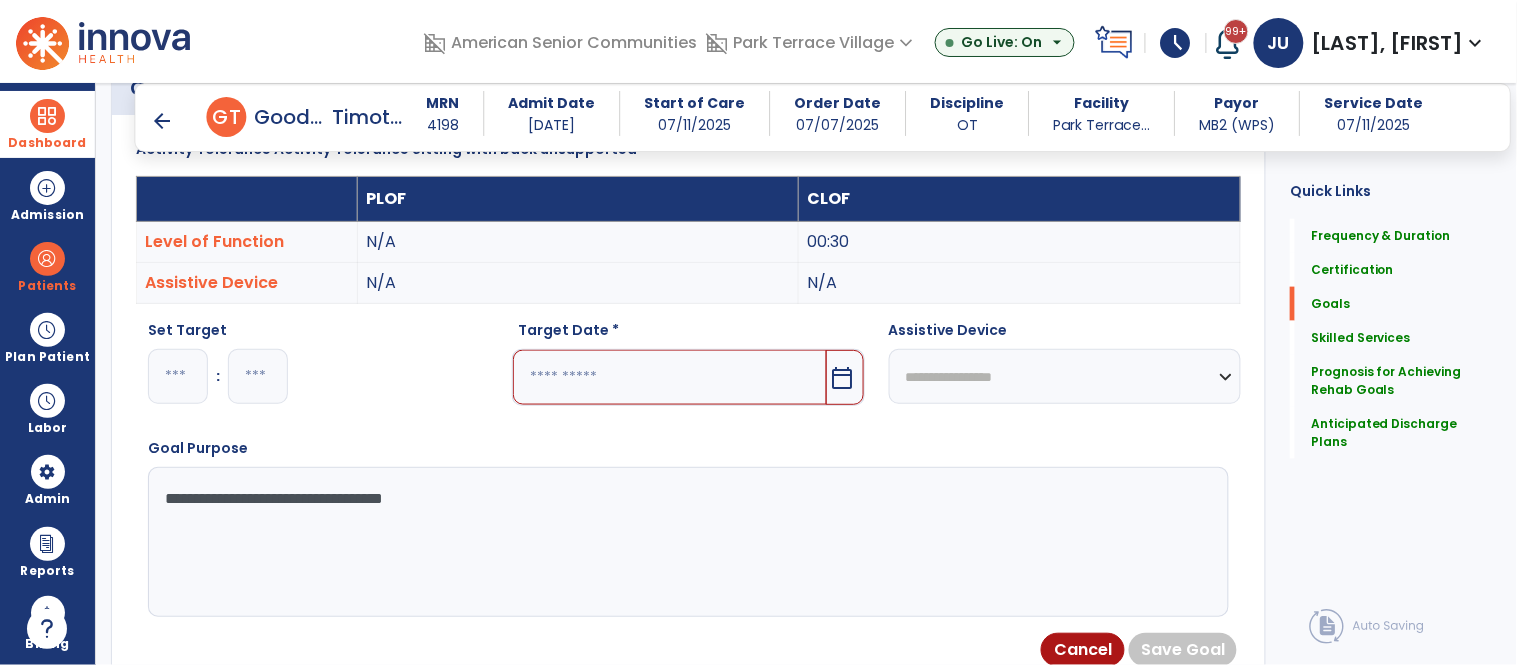click at bounding box center [669, 377] 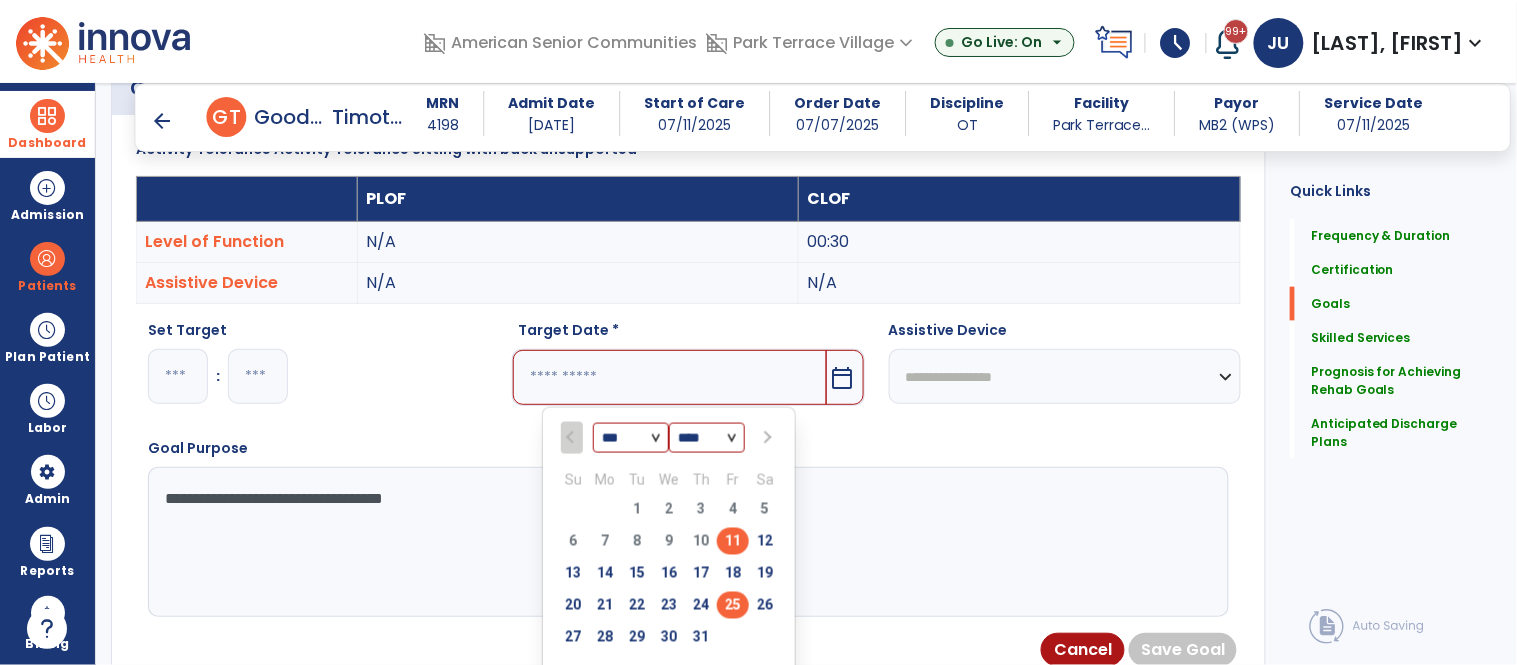 click on "25" at bounding box center [733, 605] 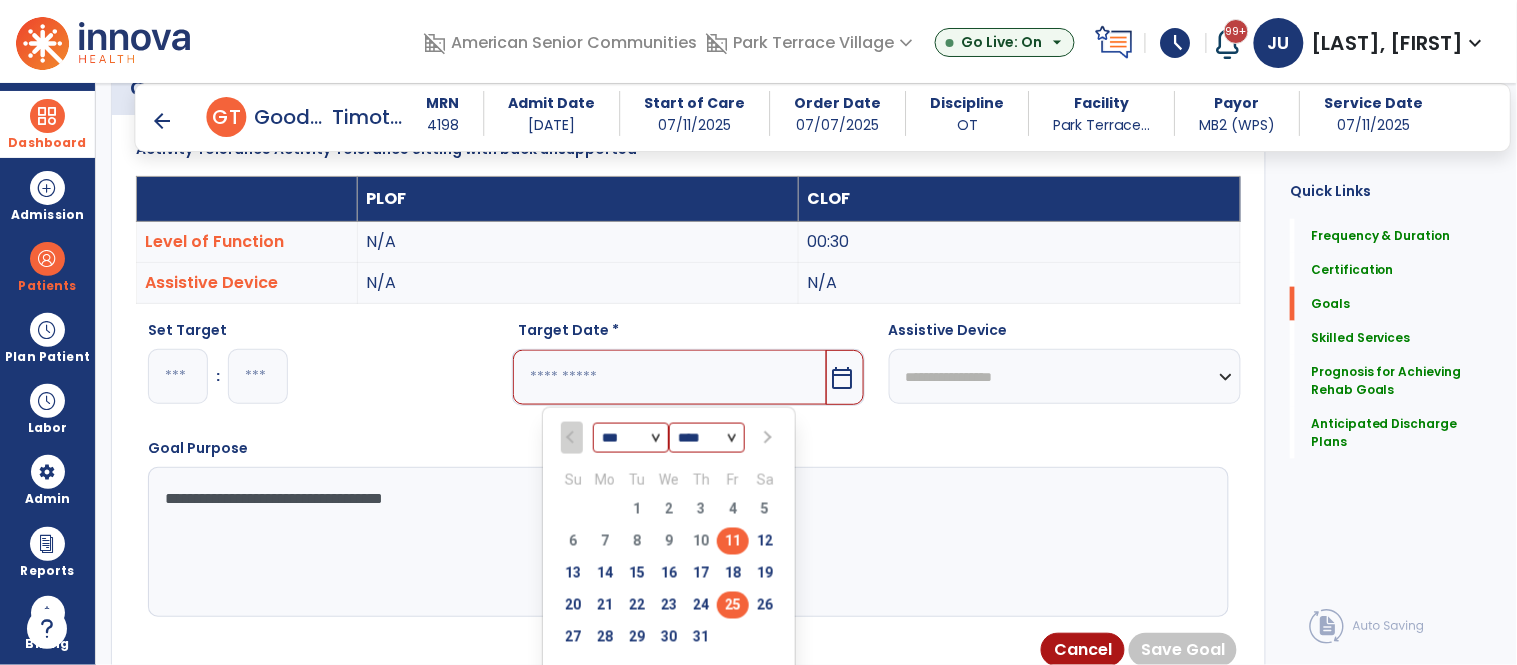 type on "*********" 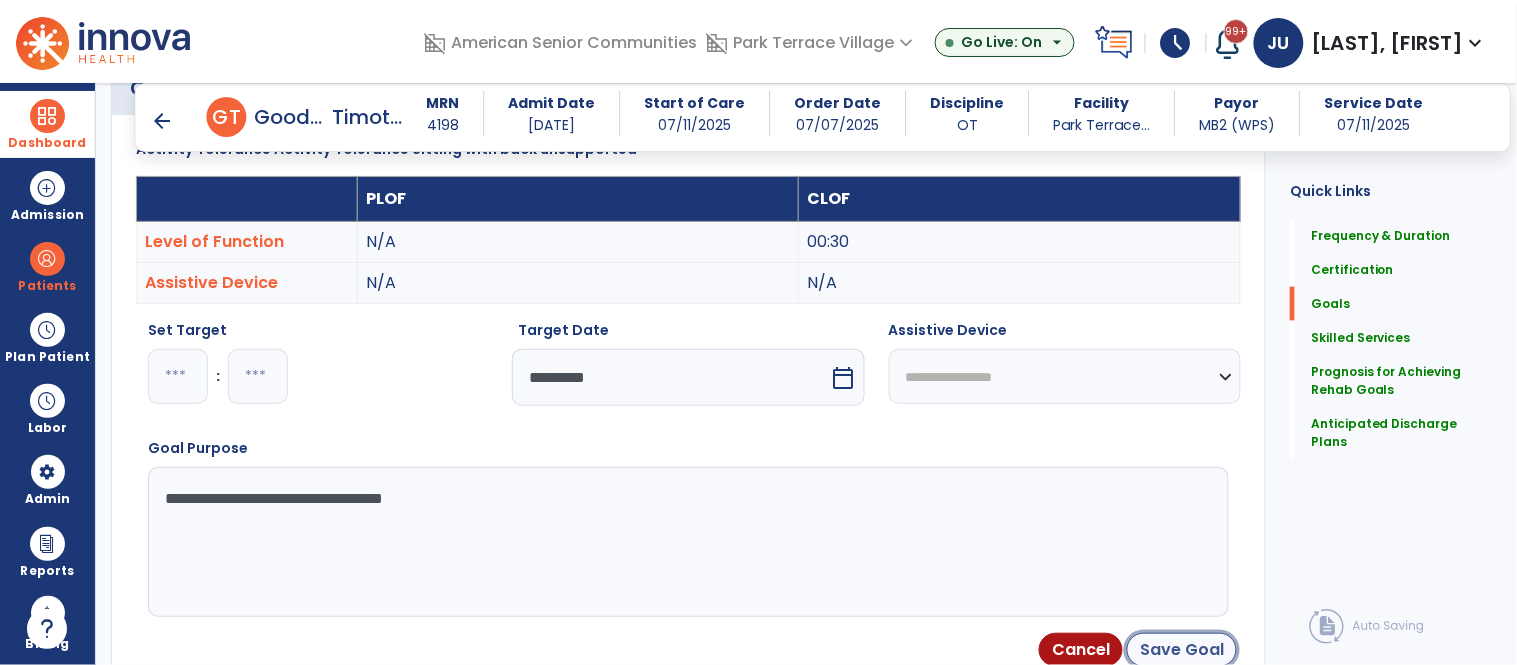 click on "Save Goal" at bounding box center [1182, 650] 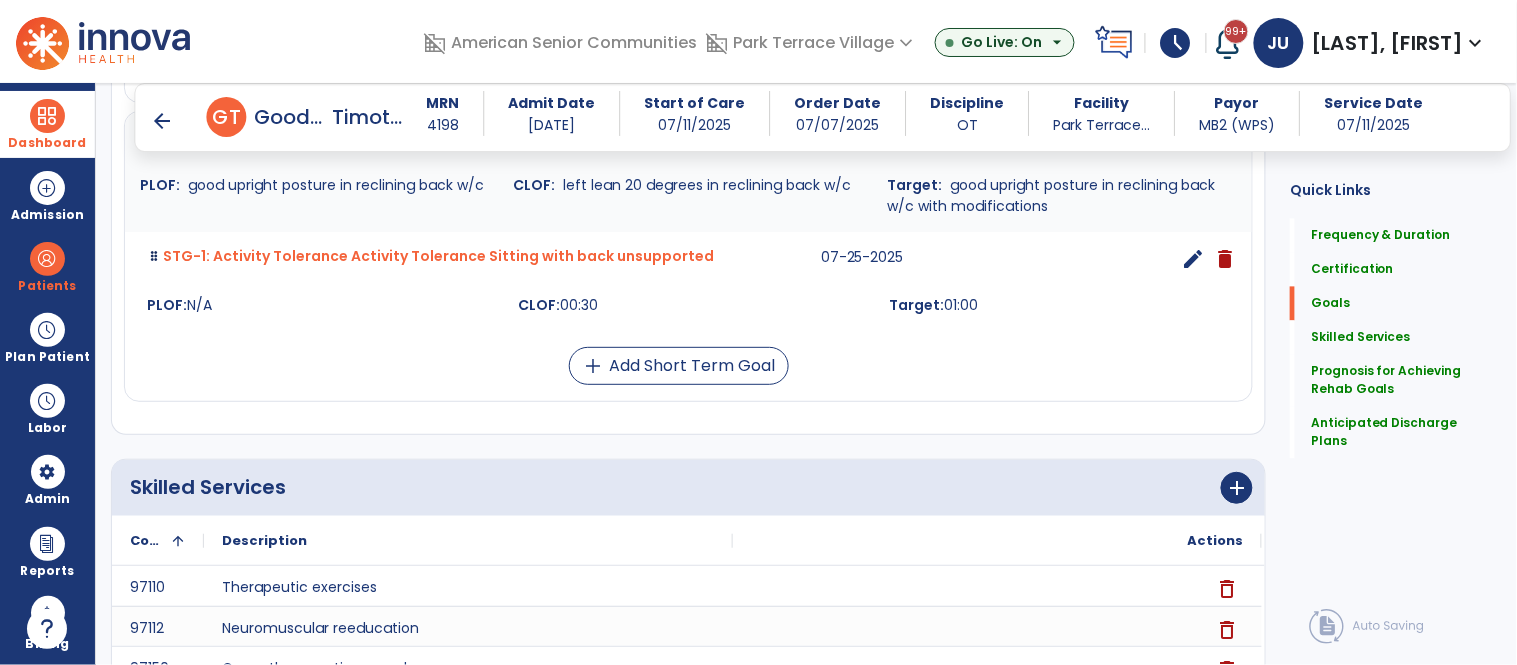 scroll, scrollTop: 997, scrollLeft: 0, axis: vertical 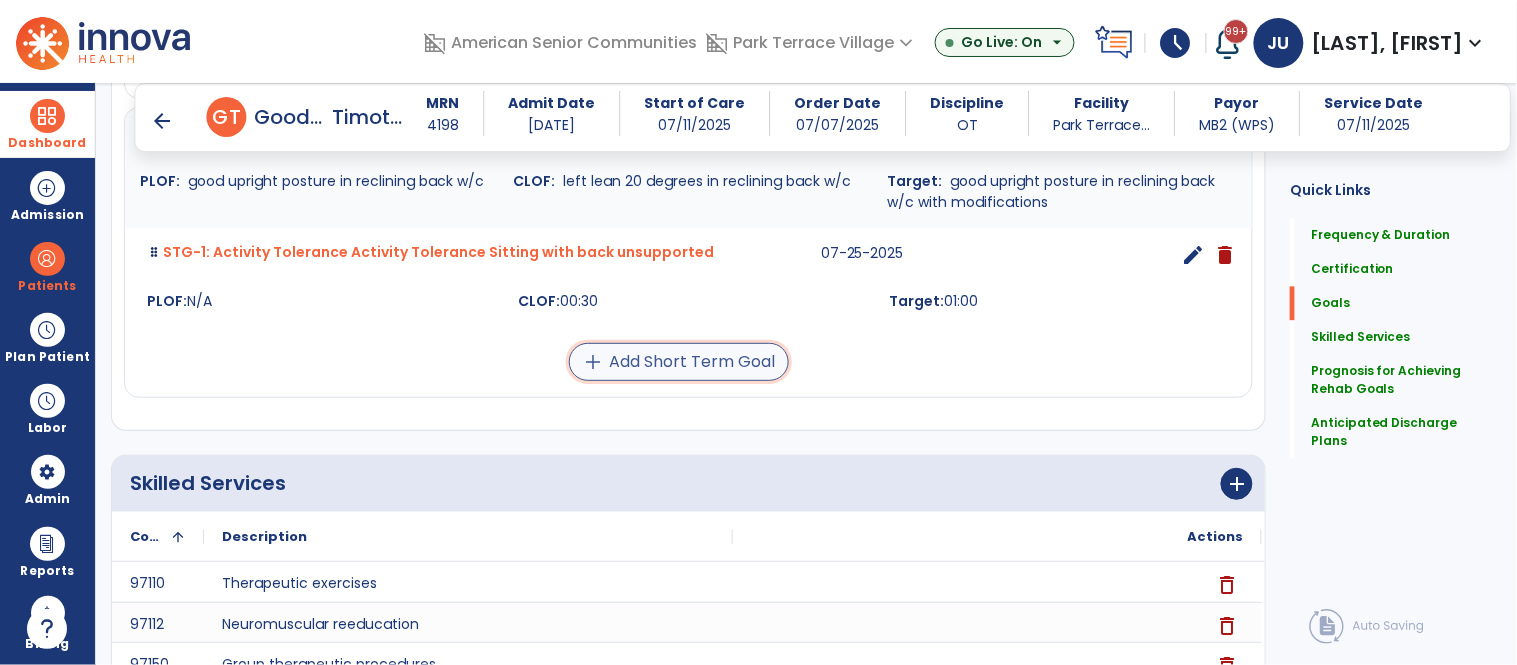 click on "add" at bounding box center (594, 362) 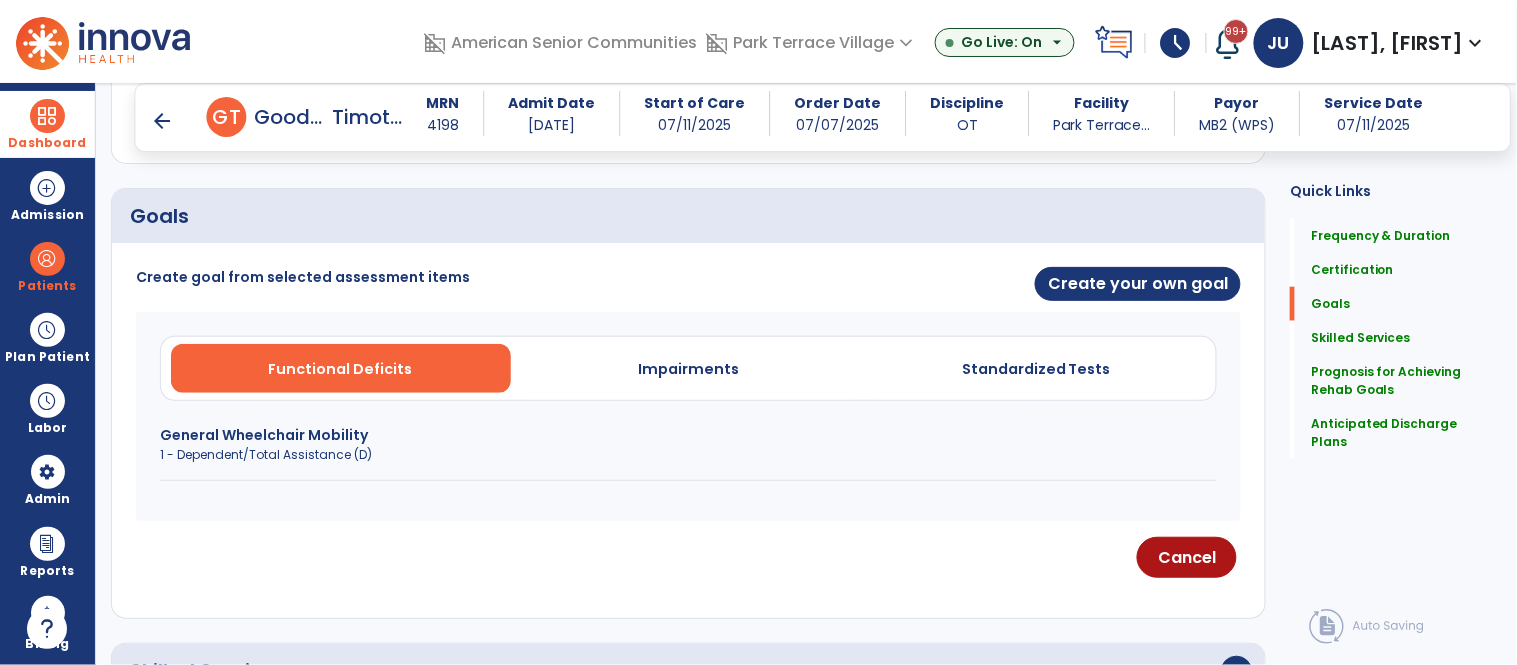scroll, scrollTop: 425, scrollLeft: 0, axis: vertical 